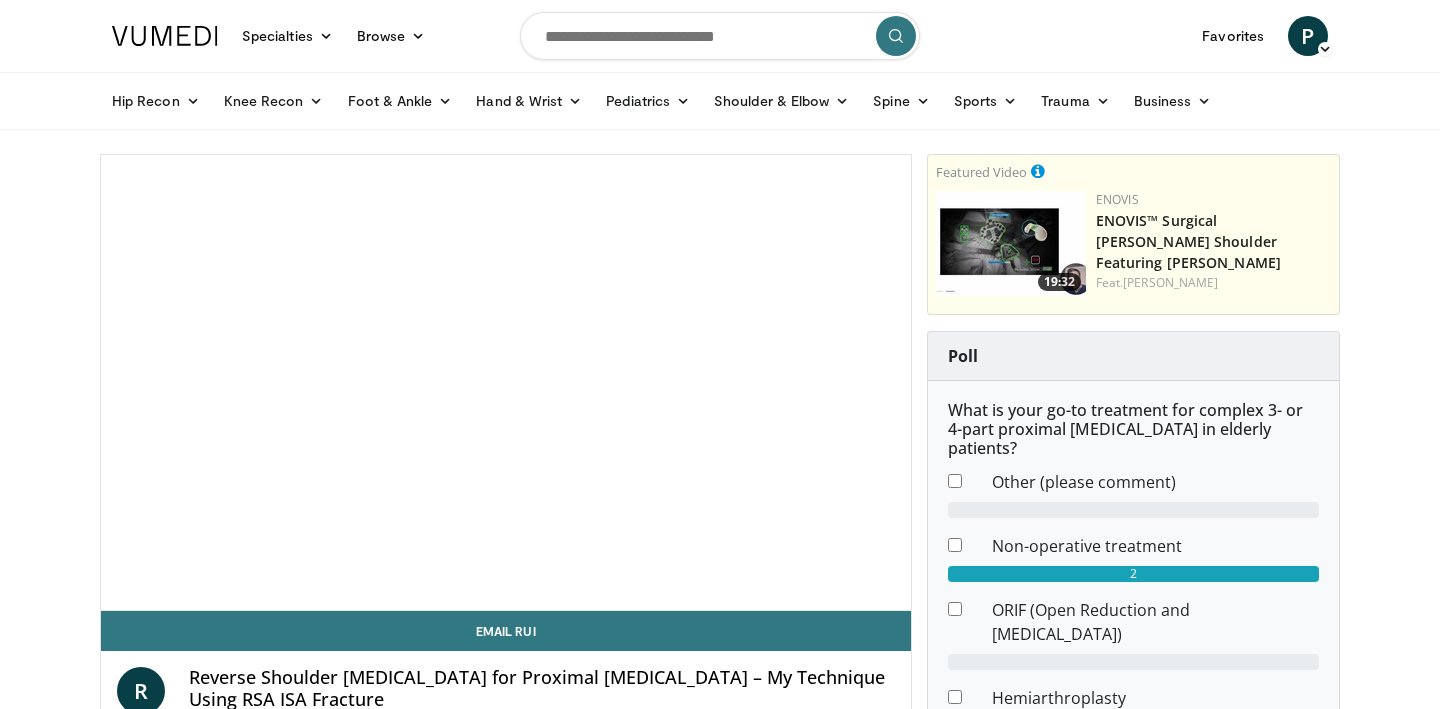 scroll, scrollTop: 0, scrollLeft: 0, axis: both 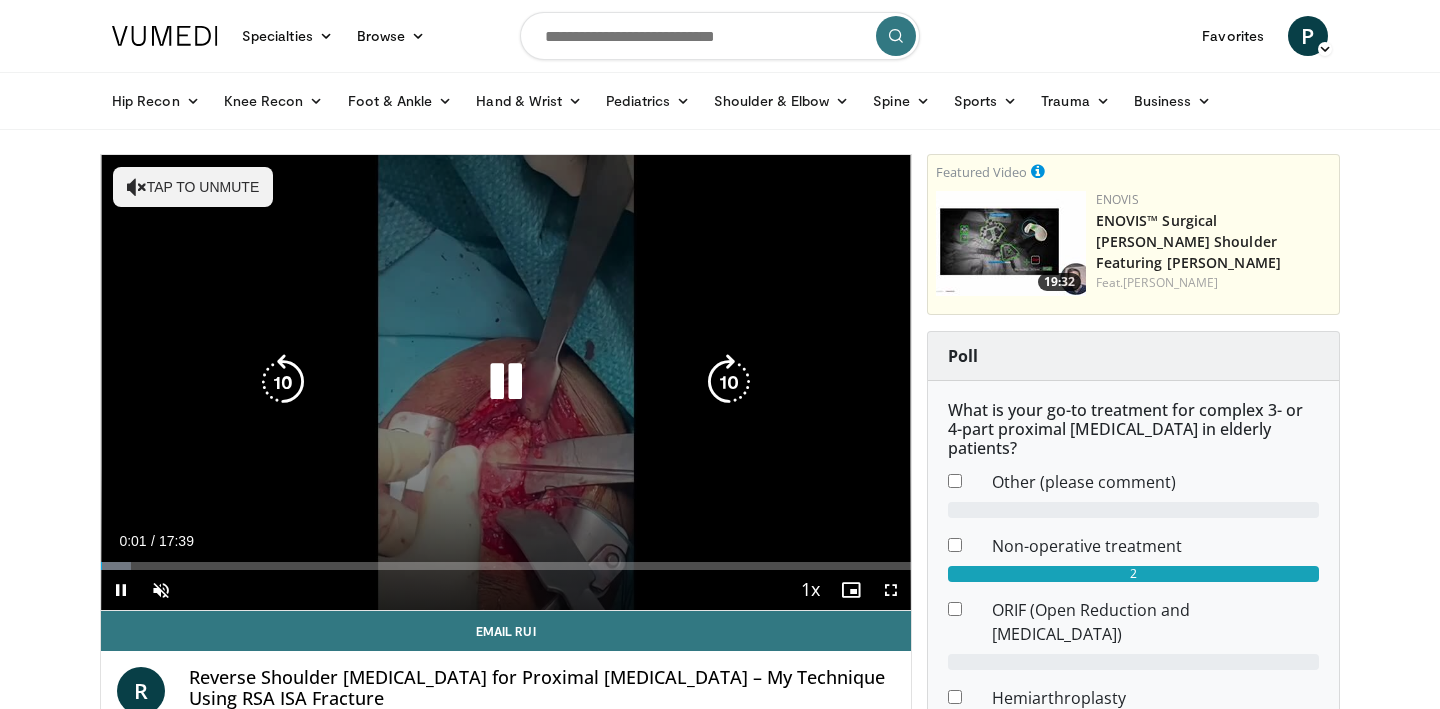 click at bounding box center (506, 382) 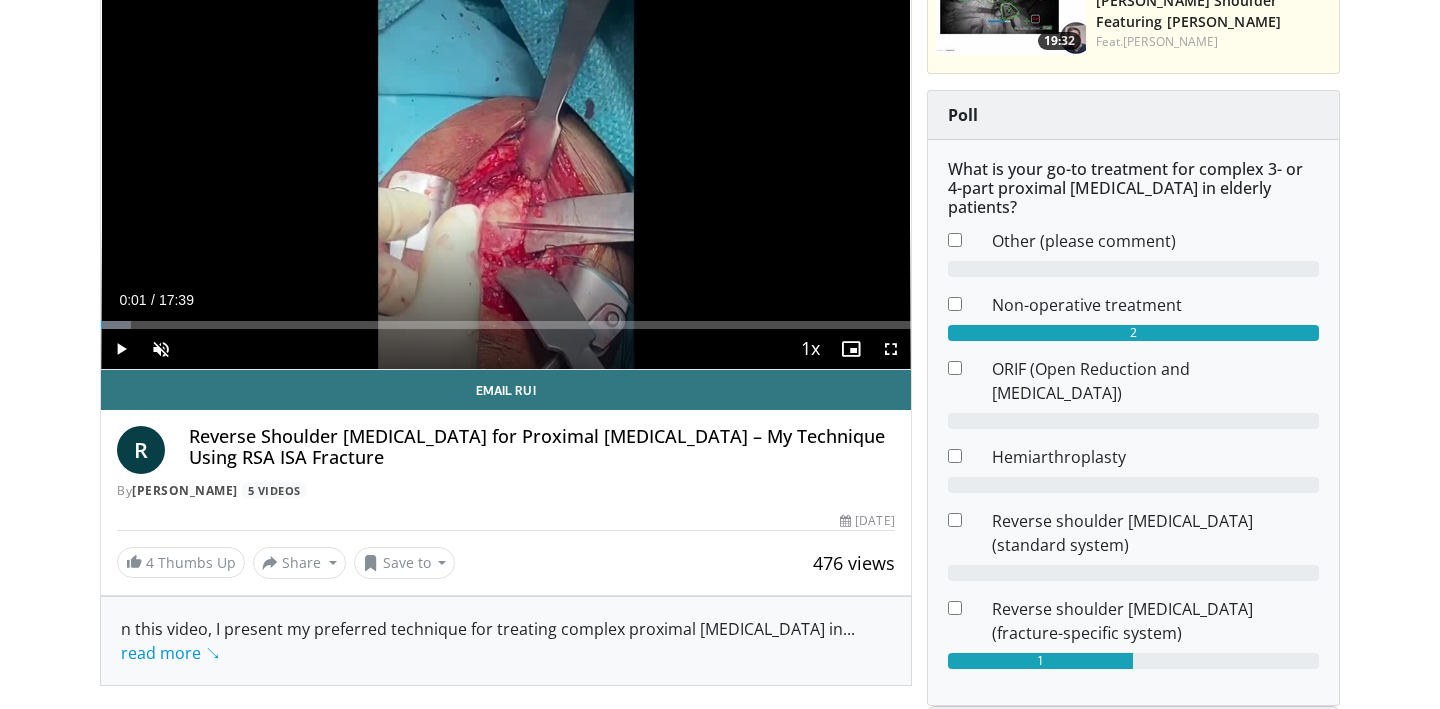 scroll, scrollTop: 0, scrollLeft: 0, axis: both 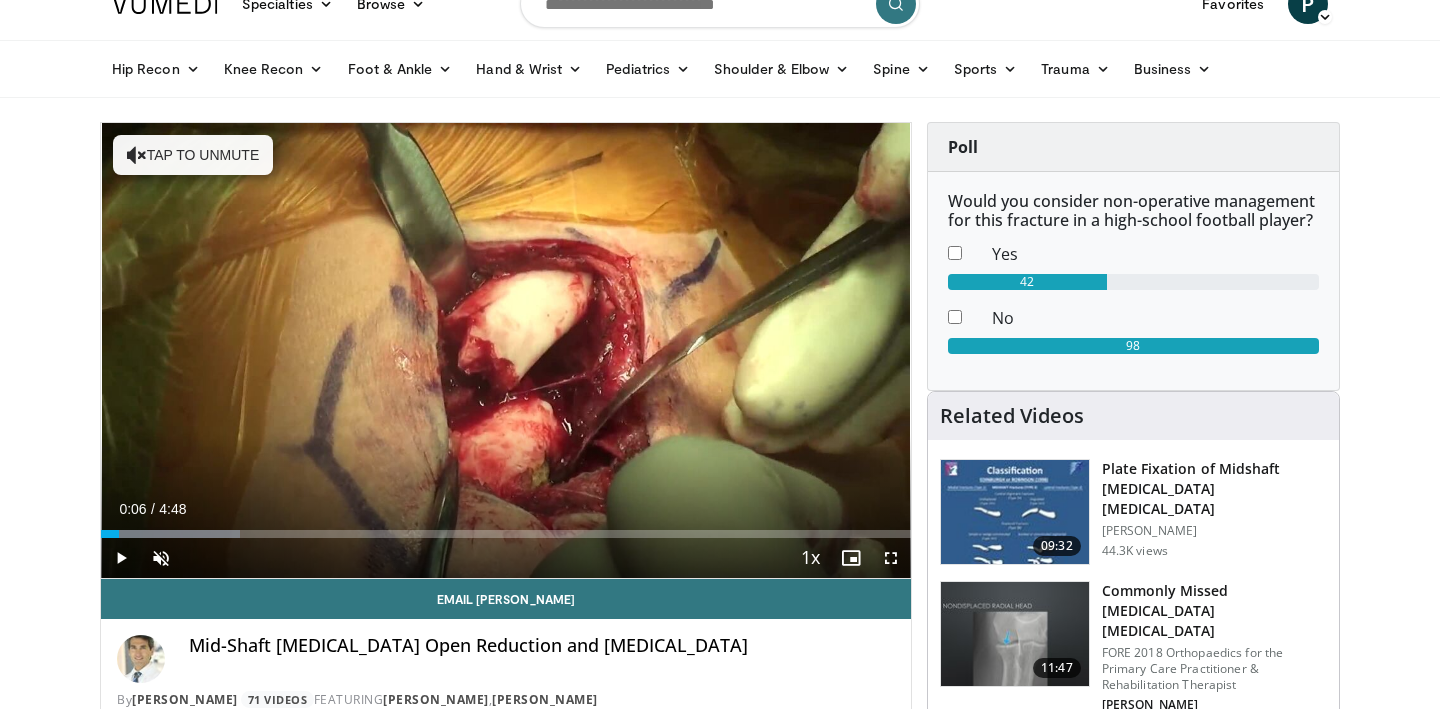 type 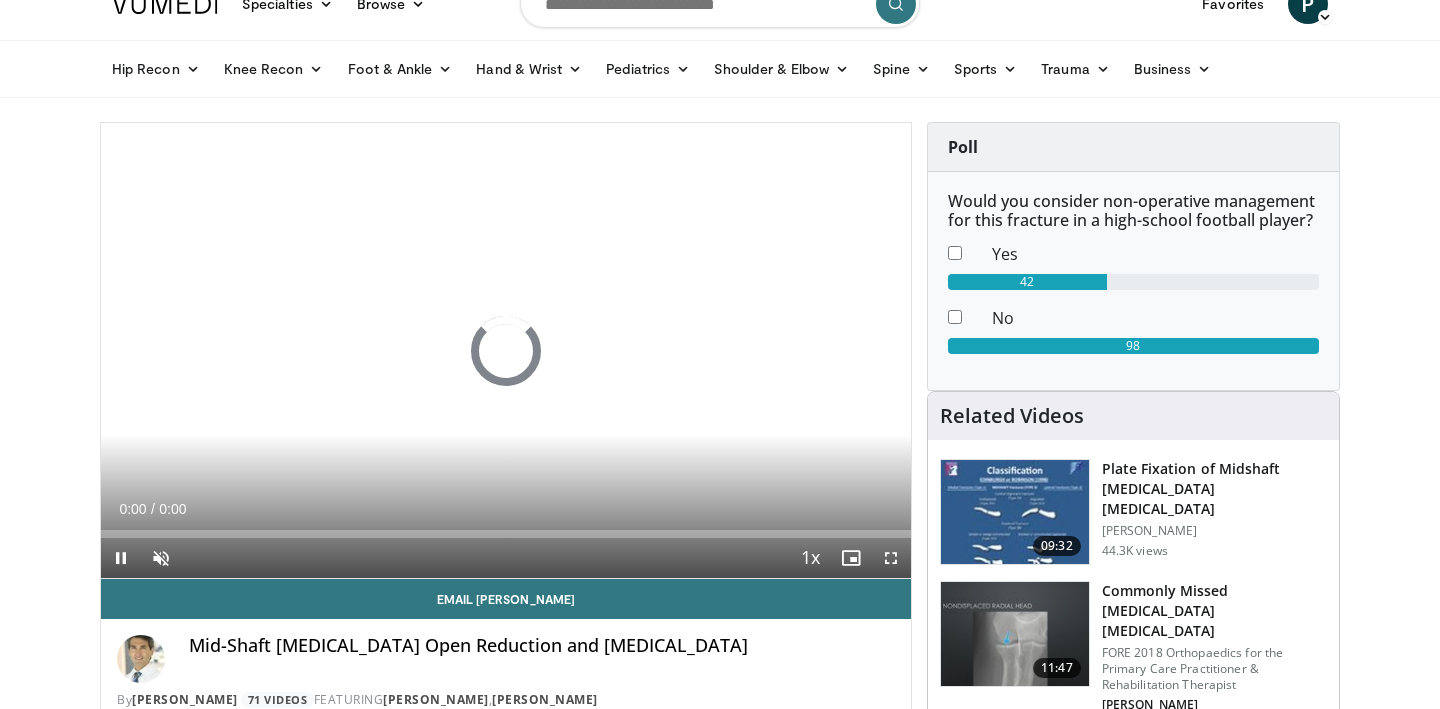scroll, scrollTop: 32, scrollLeft: 0, axis: vertical 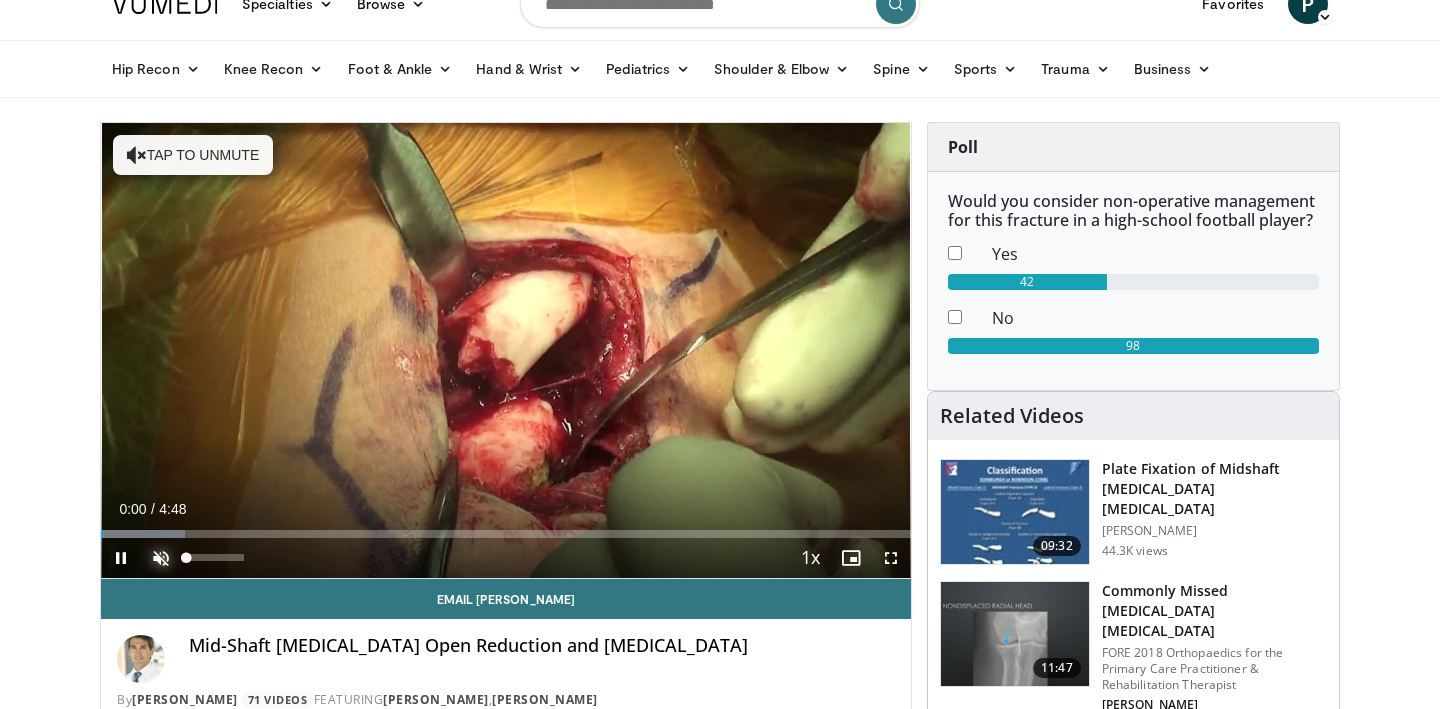 click at bounding box center (161, 558) 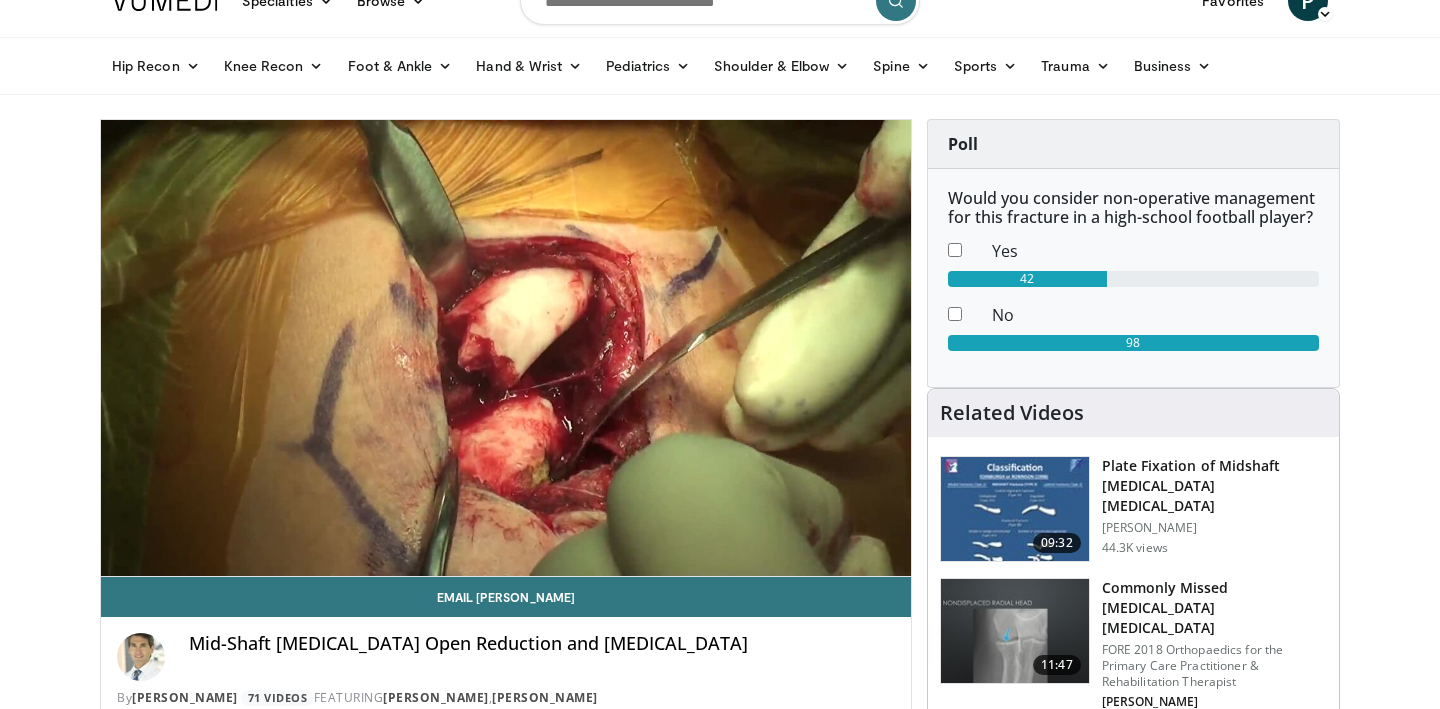 scroll, scrollTop: 0, scrollLeft: 0, axis: both 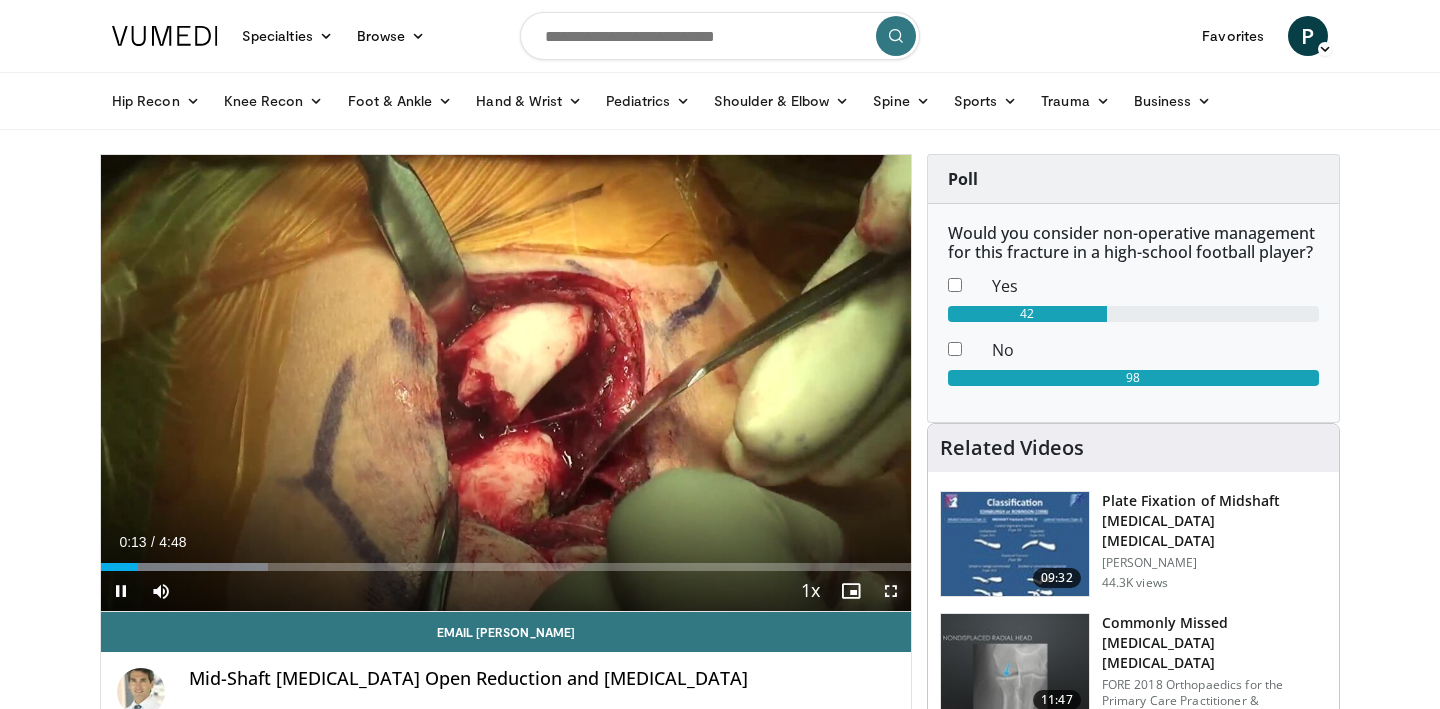 click at bounding box center [891, 591] 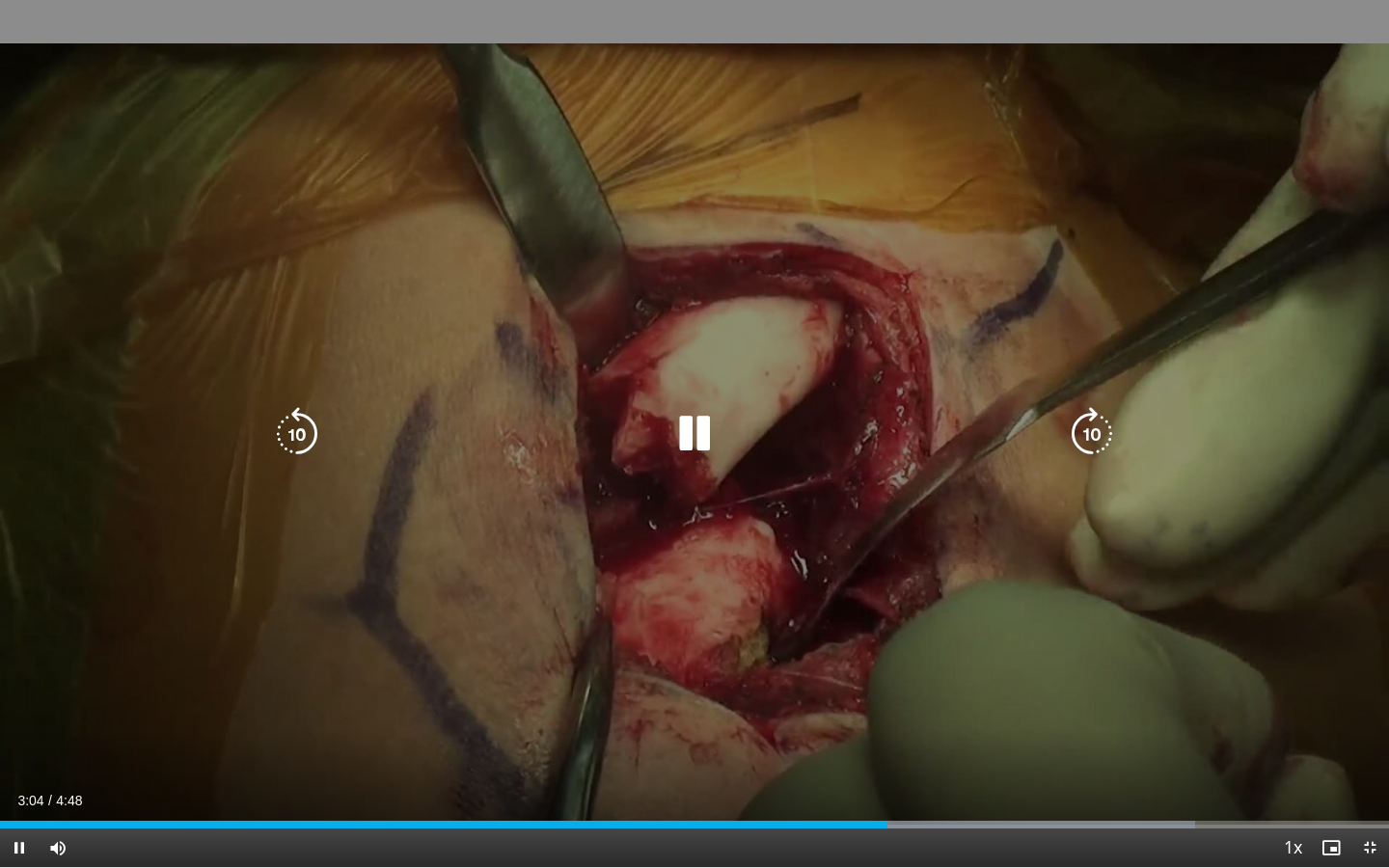 click at bounding box center (694, 434) 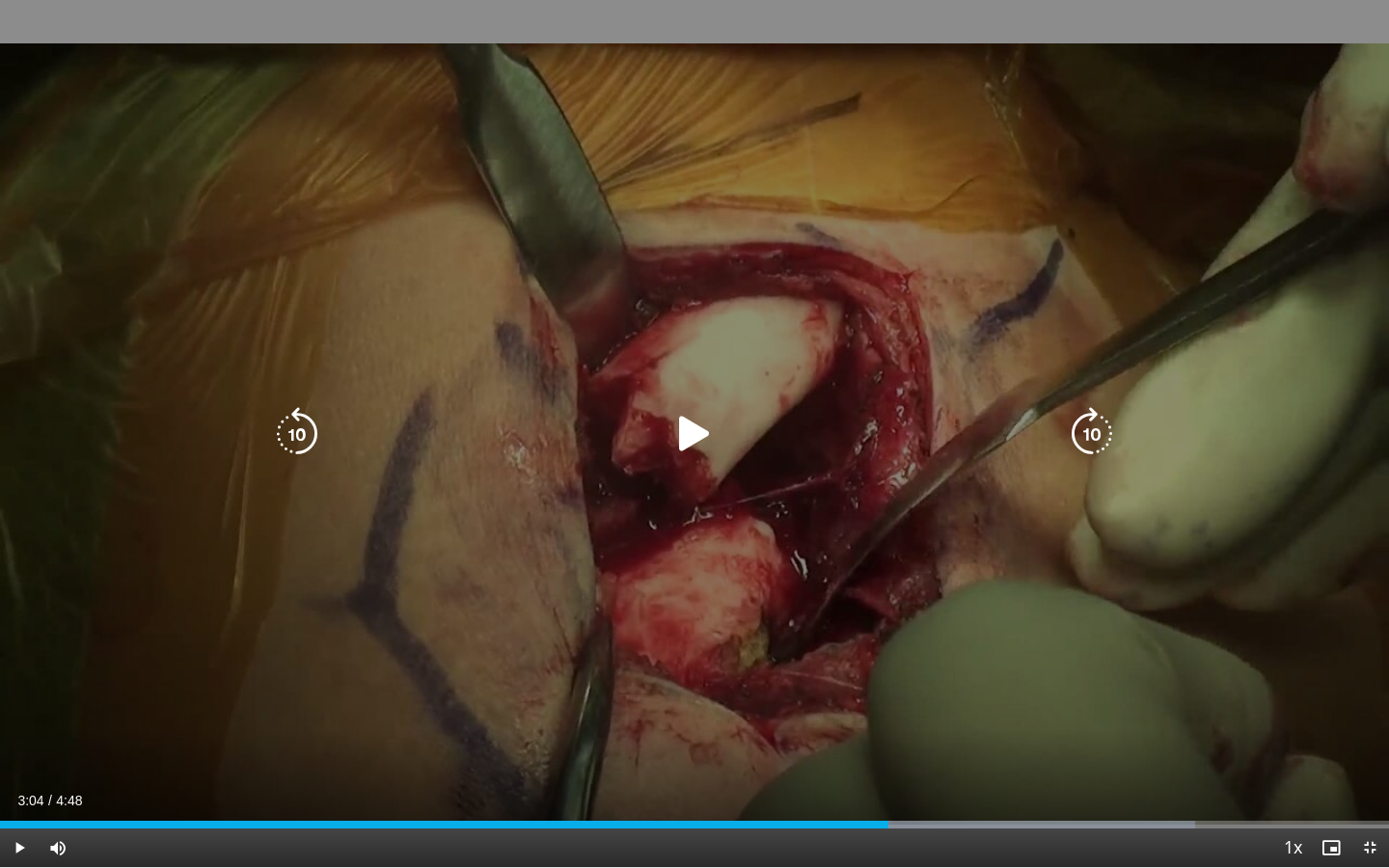 click at bounding box center (694, 434) 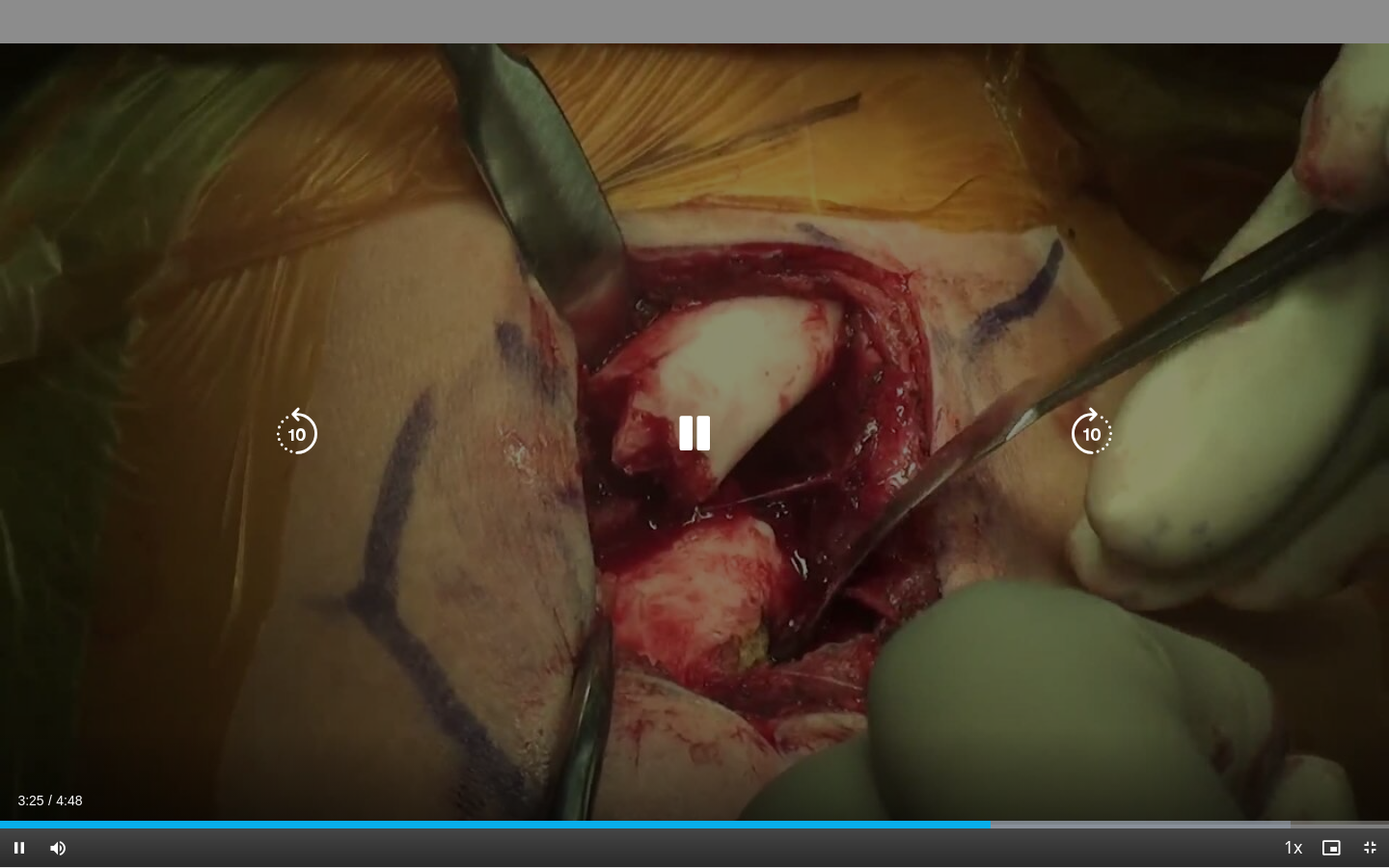 click at bounding box center (297, 434) 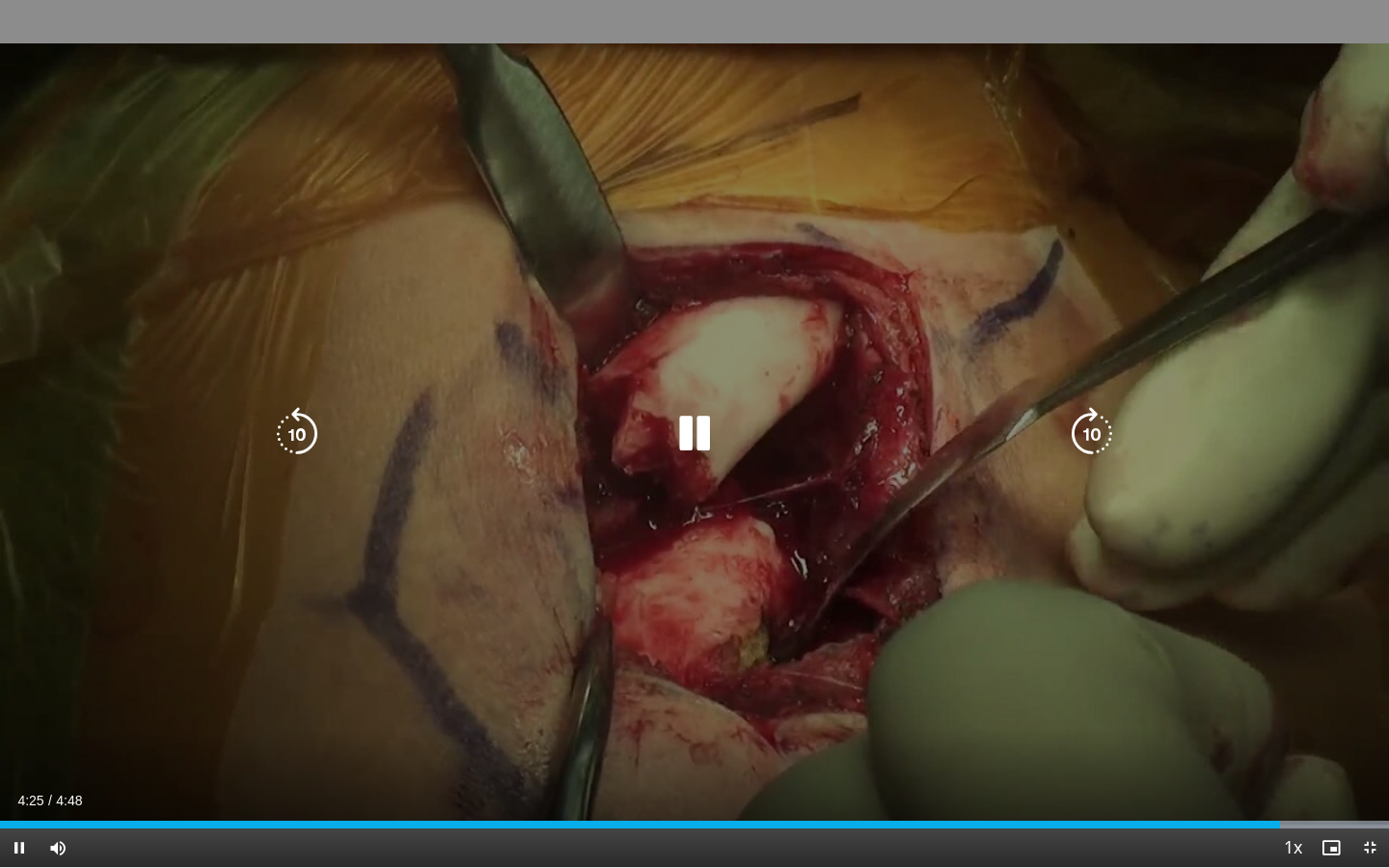 click at bounding box center (694, 434) 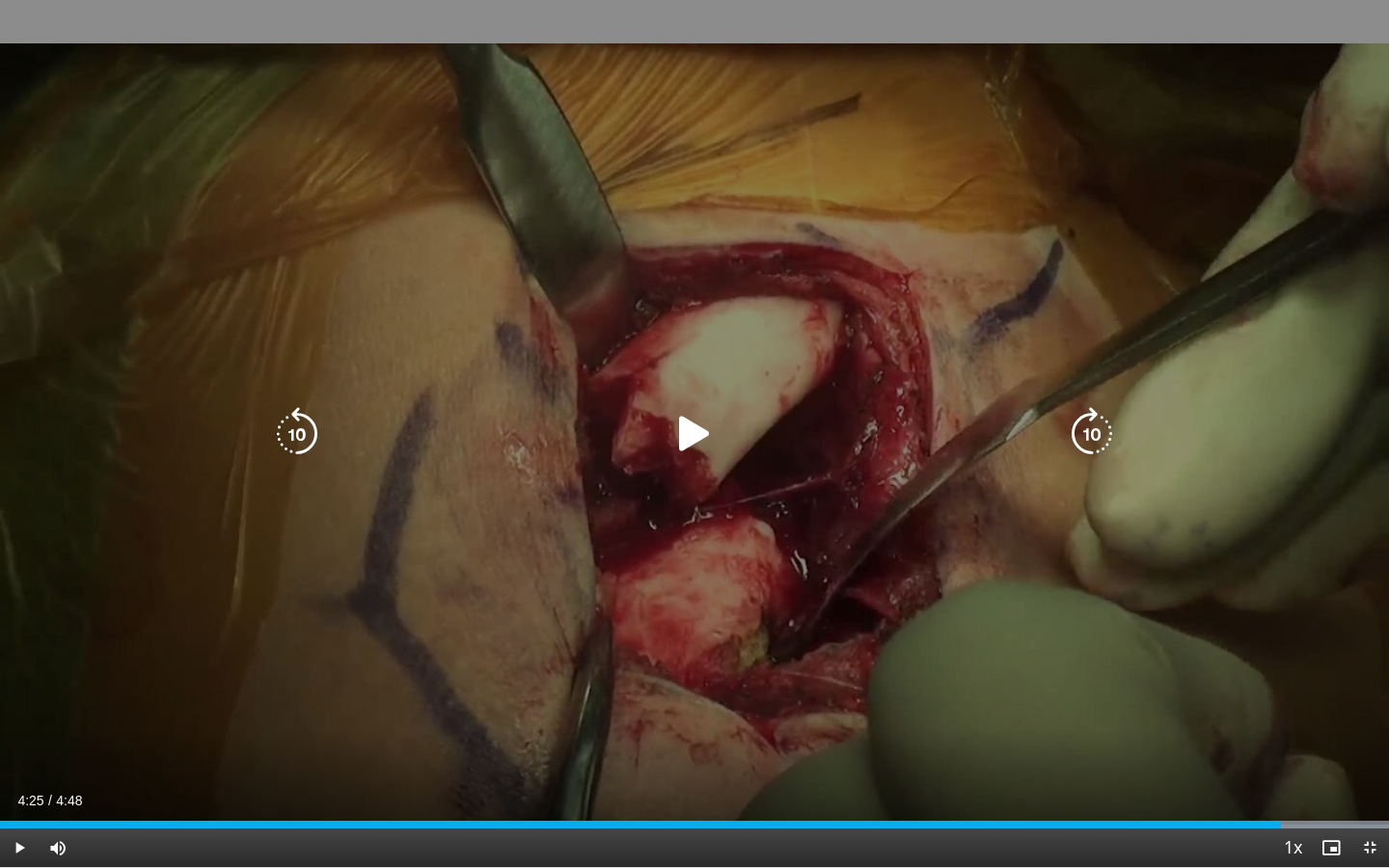 click at bounding box center (694, 434) 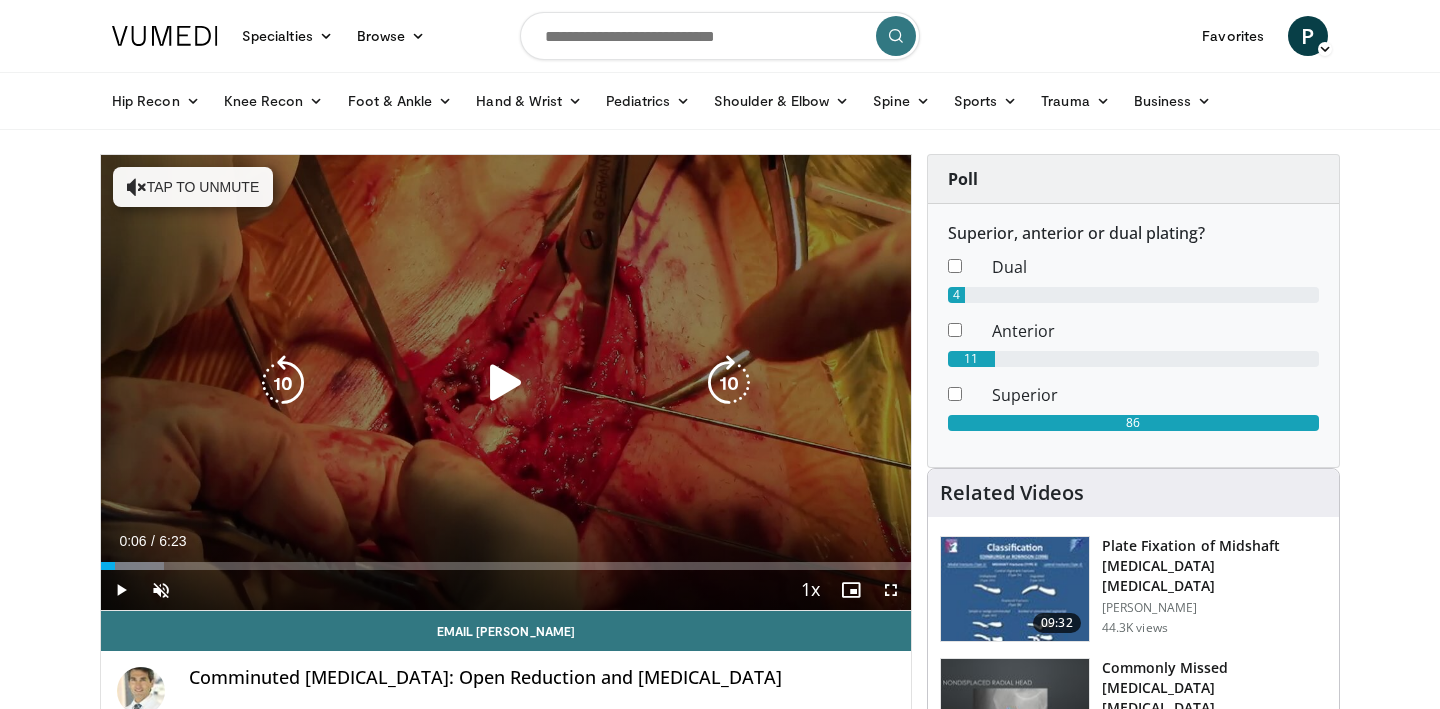 scroll, scrollTop: 0, scrollLeft: 0, axis: both 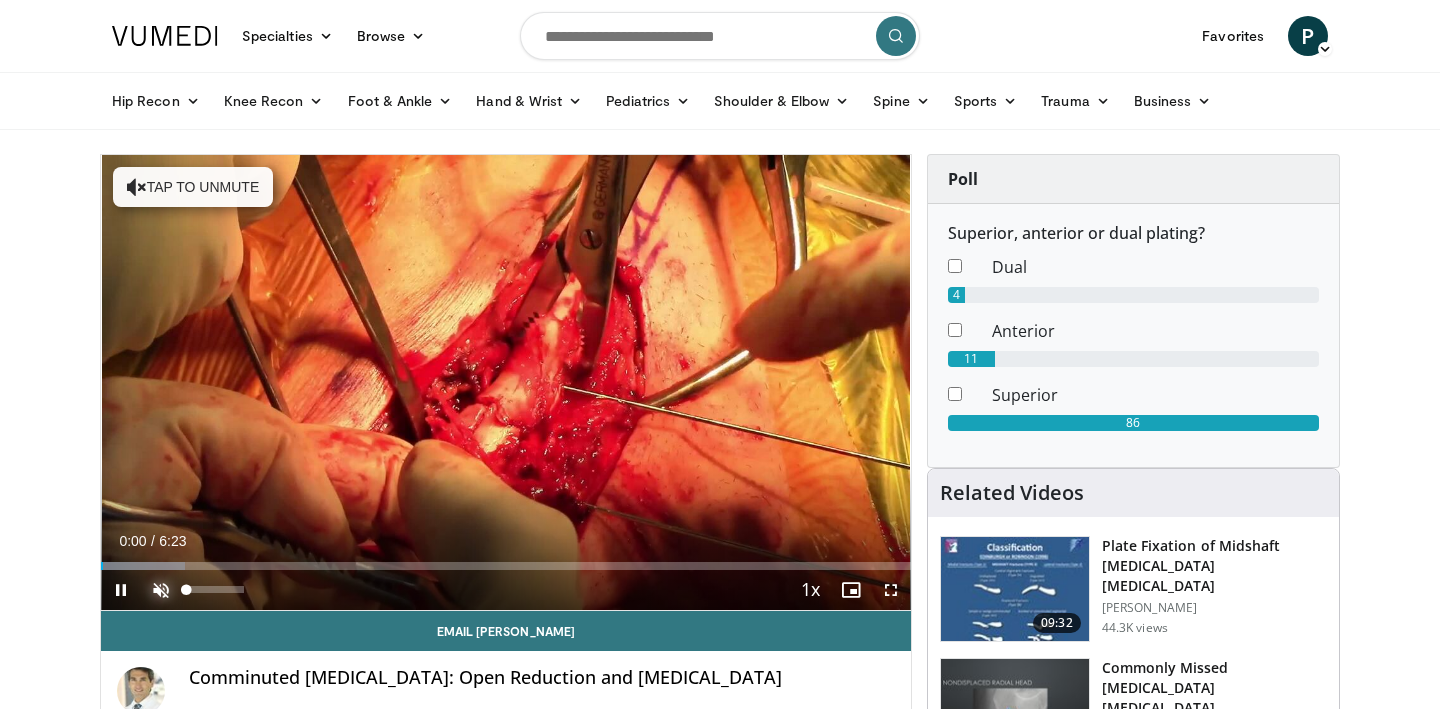 click at bounding box center [161, 590] 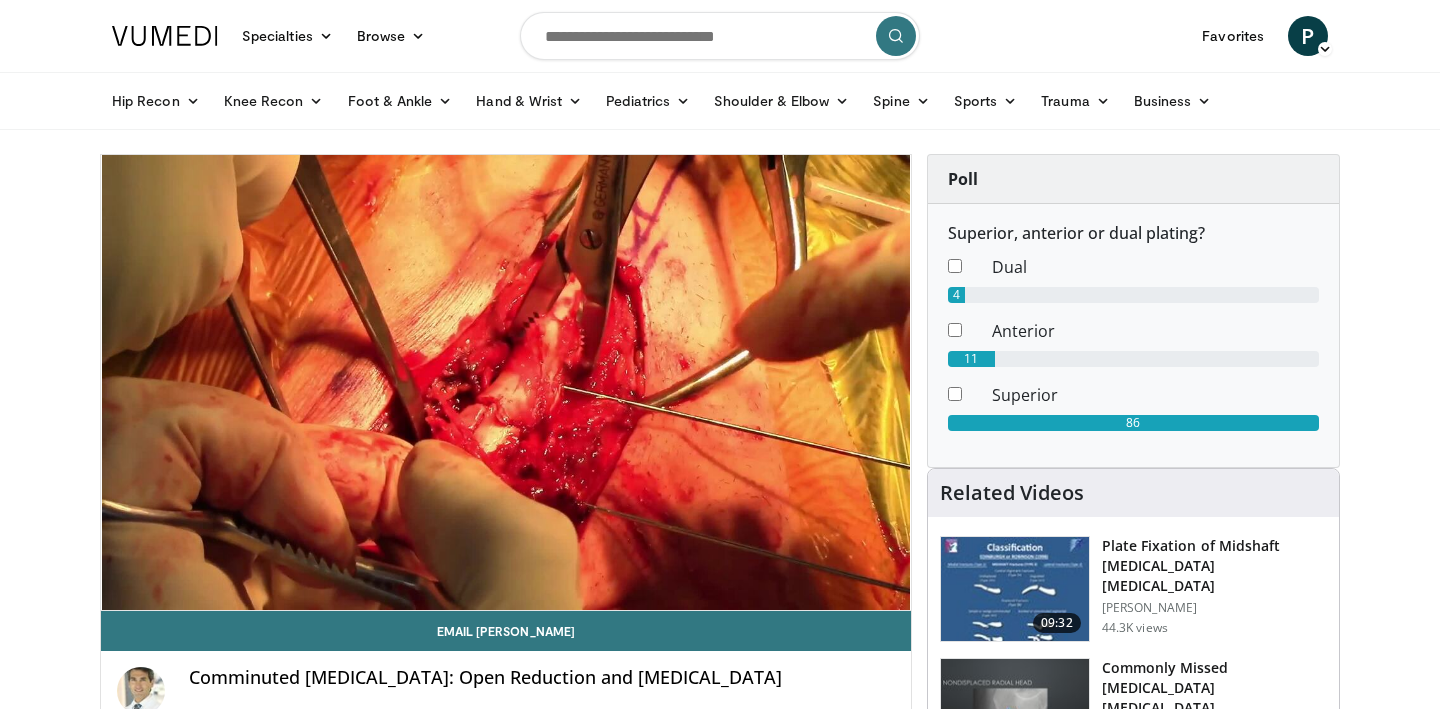 scroll, scrollTop: 0, scrollLeft: 0, axis: both 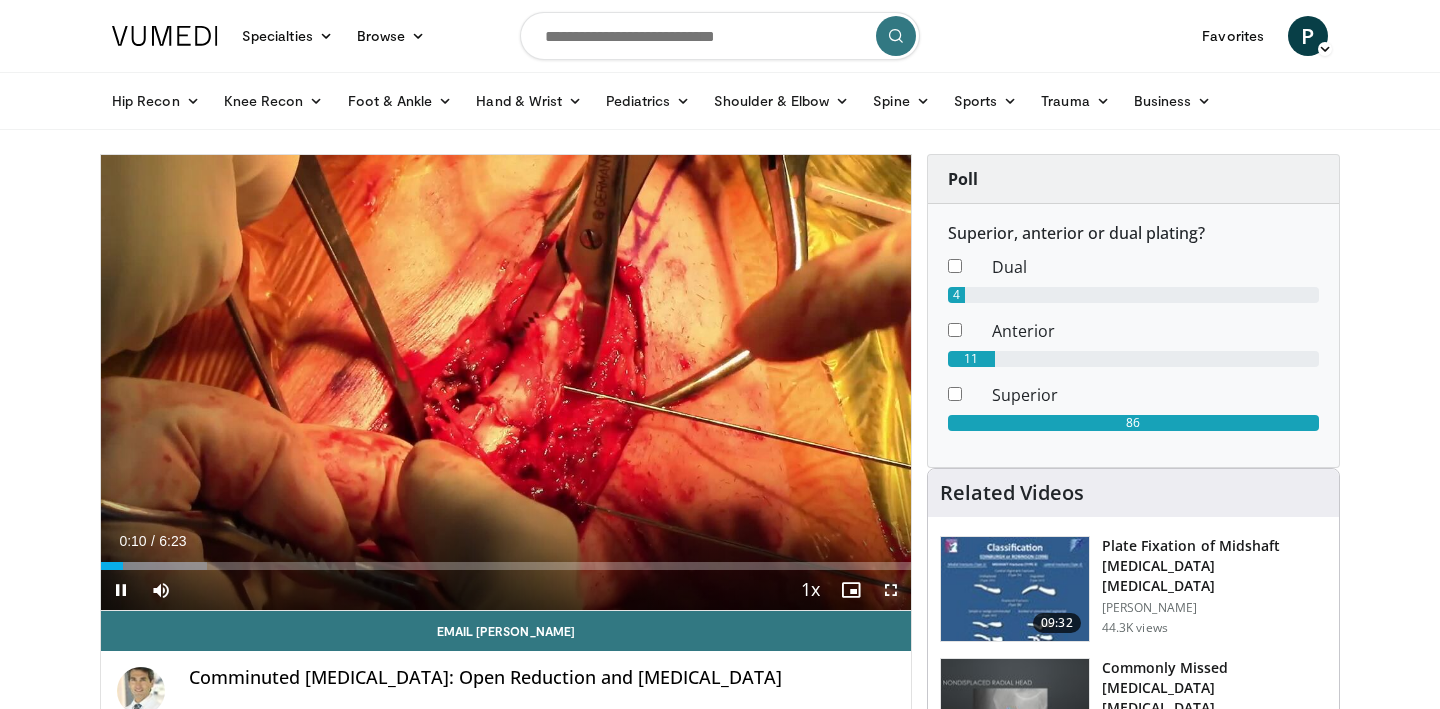 click at bounding box center [891, 590] 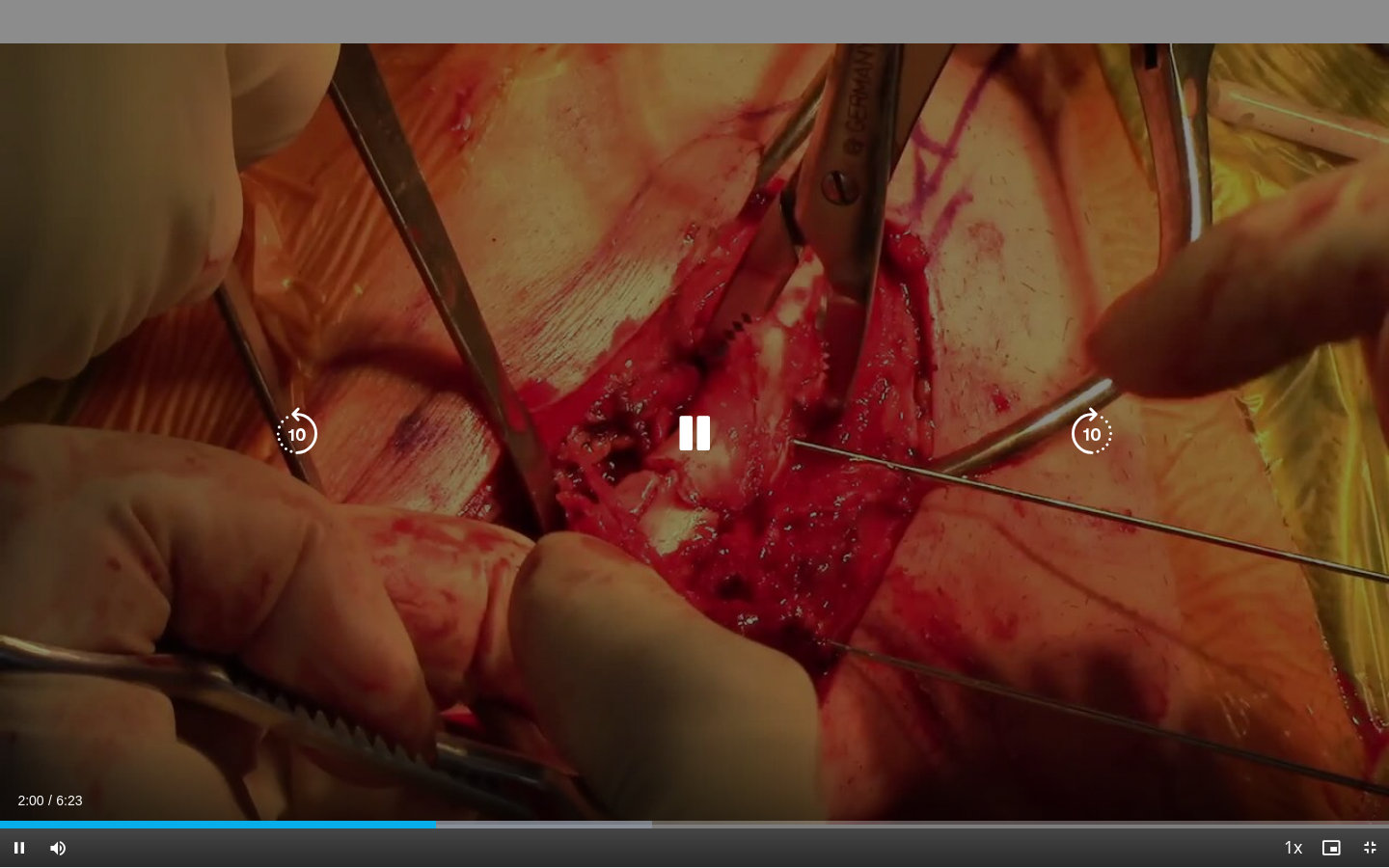 click at bounding box center (297, 434) 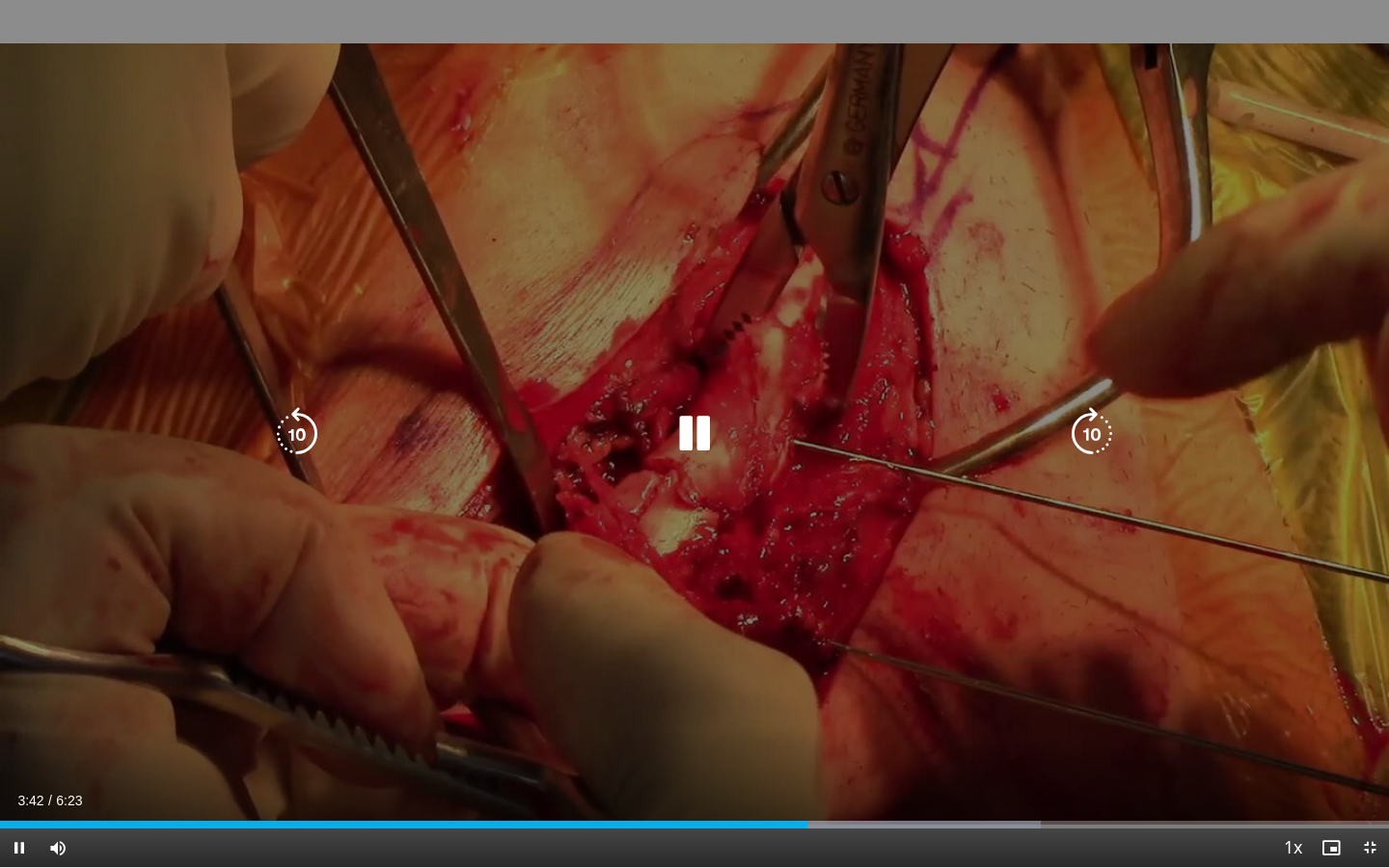 click at bounding box center [694, 434] 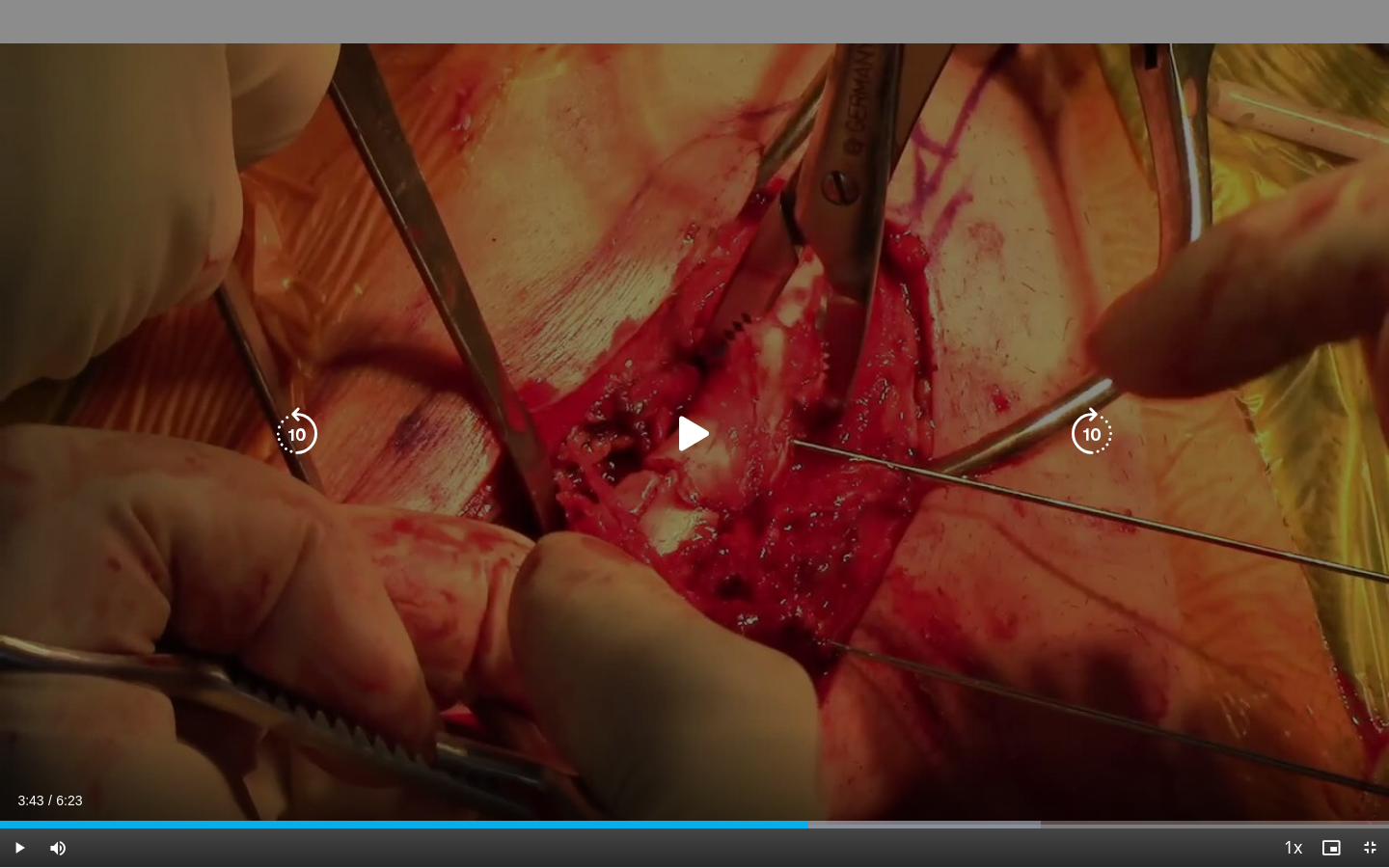 click at bounding box center [694, 434] 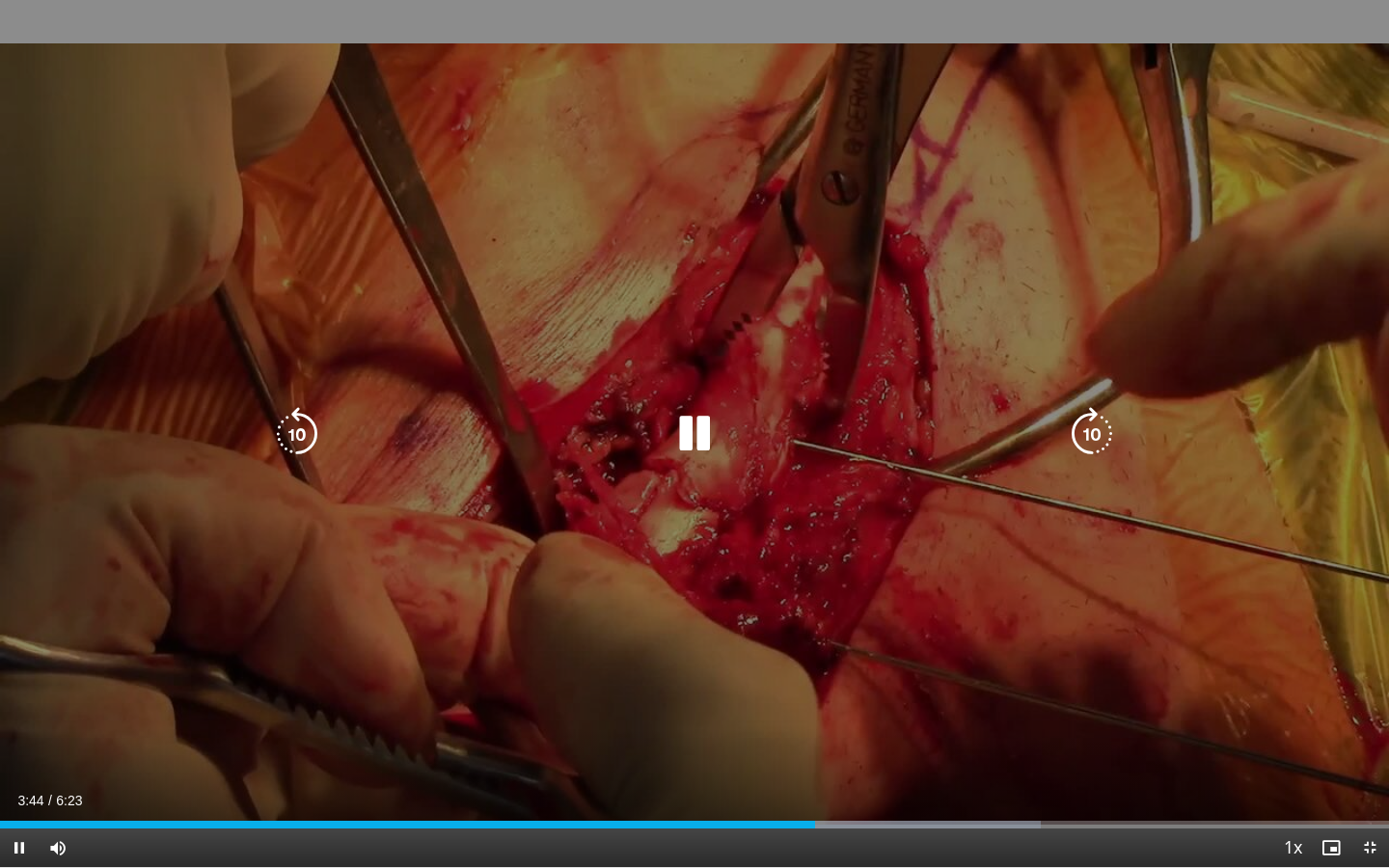 click at bounding box center (694, 434) 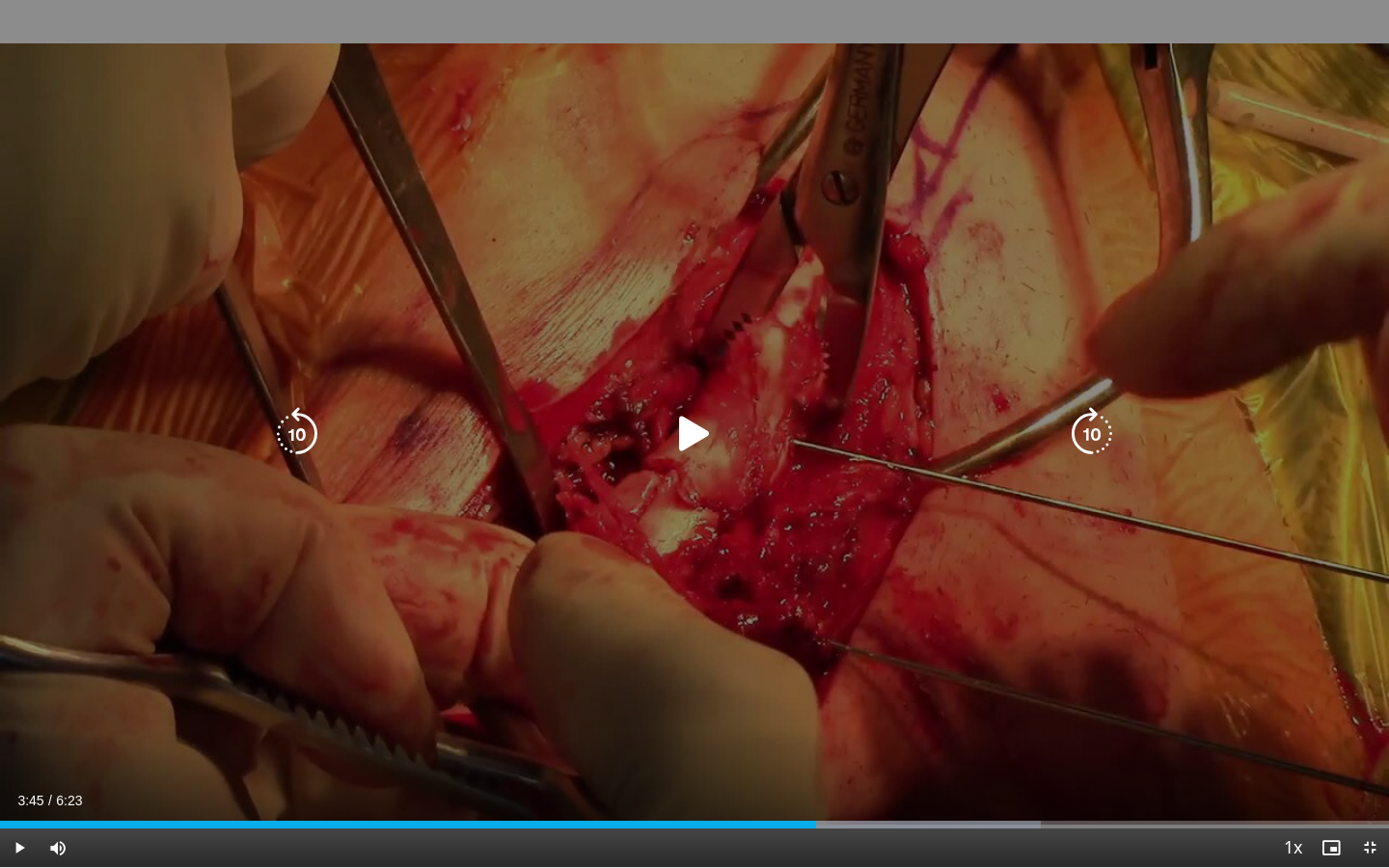 click at bounding box center (694, 434) 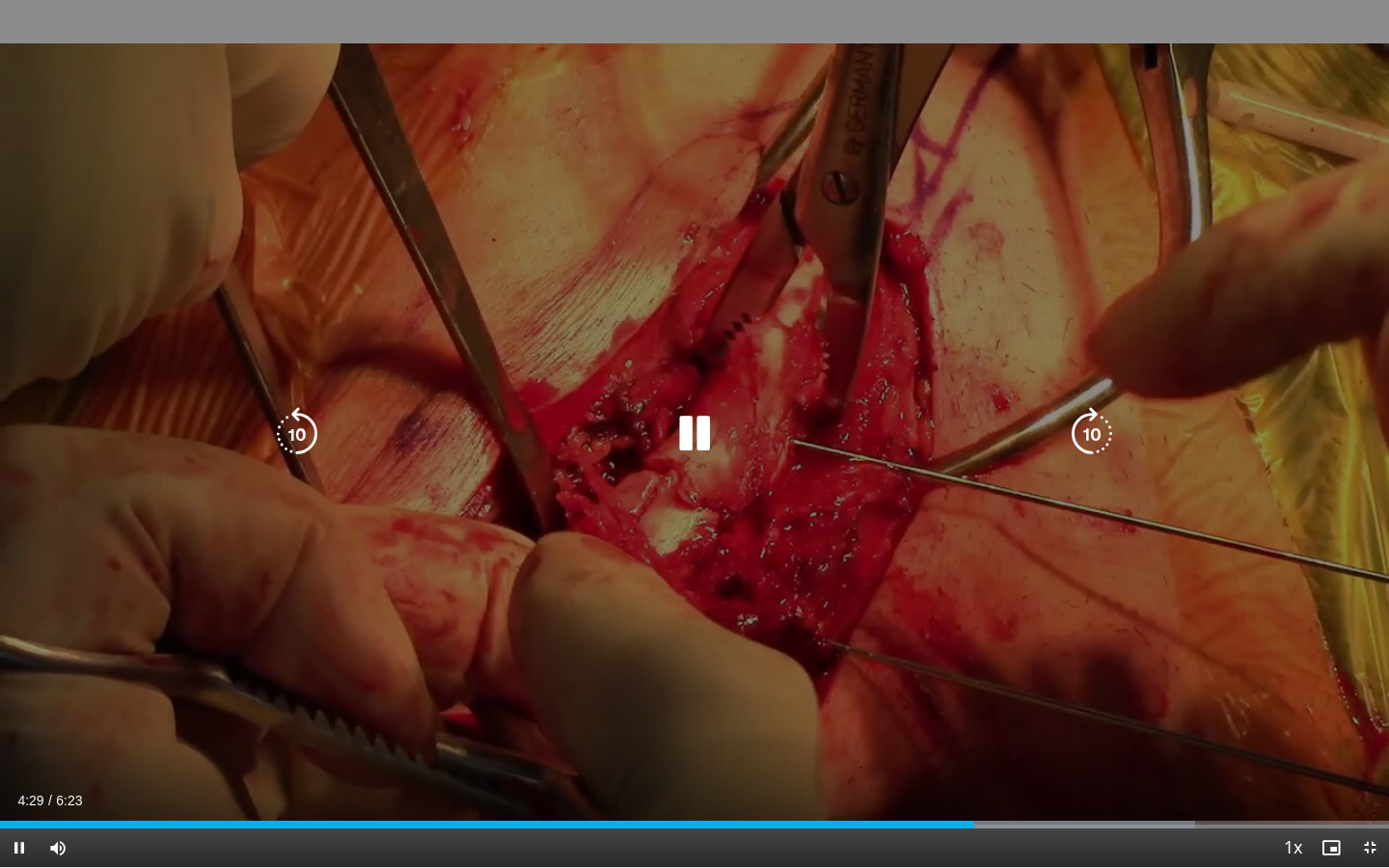 click at bounding box center (694, 434) 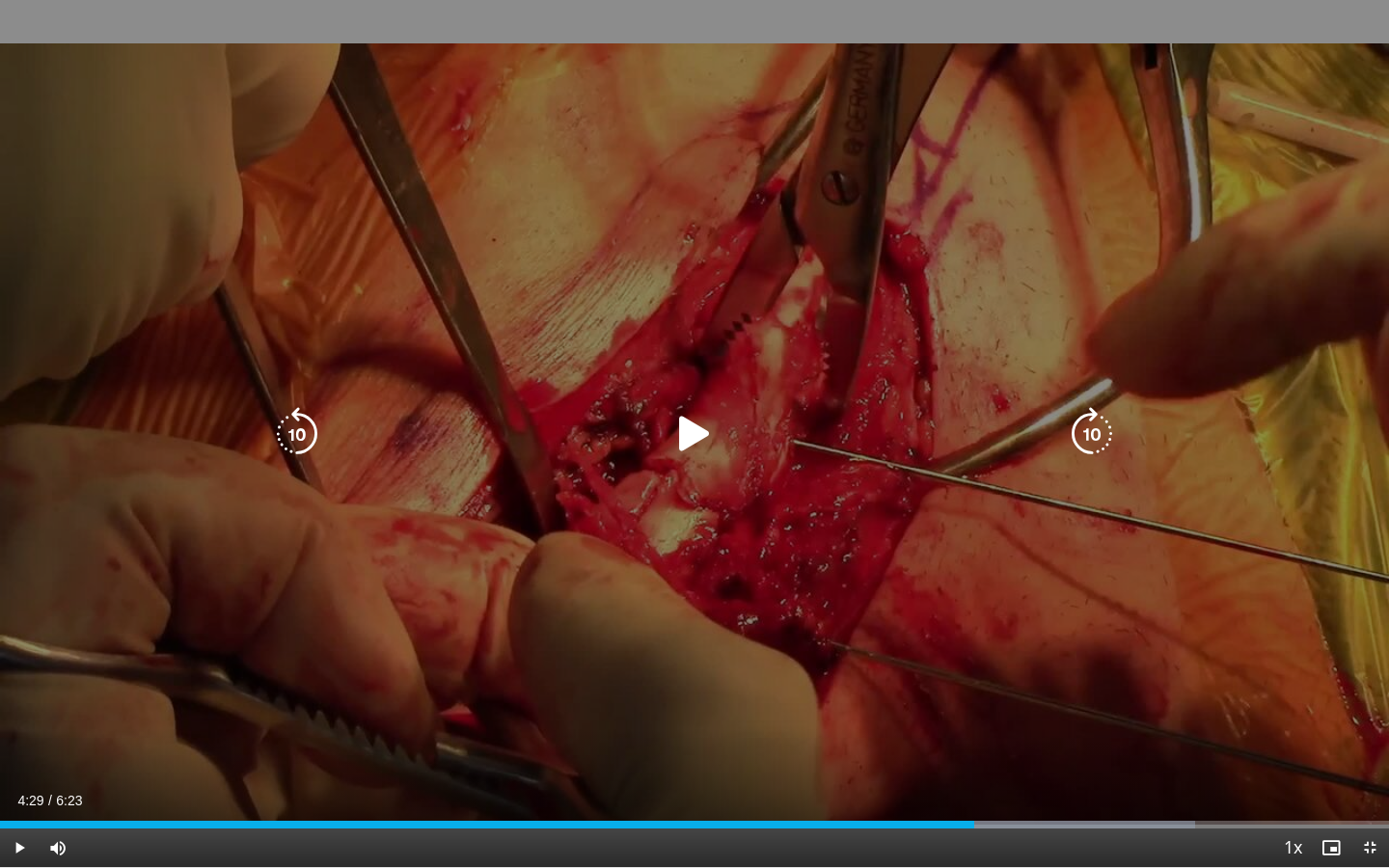 click at bounding box center [694, 434] 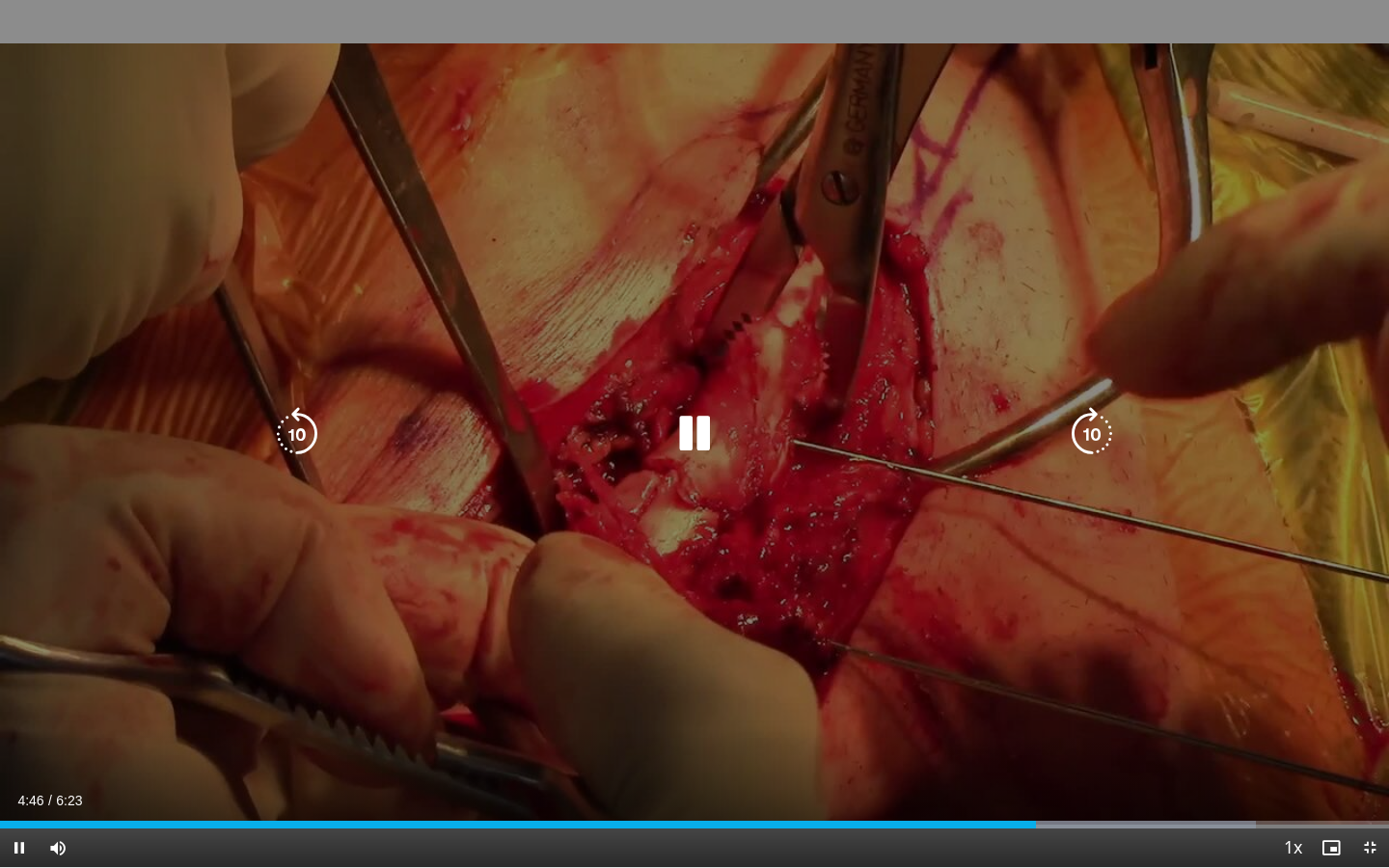 click on "10 seconds
Tap to unmute" at bounding box center [694, 433] 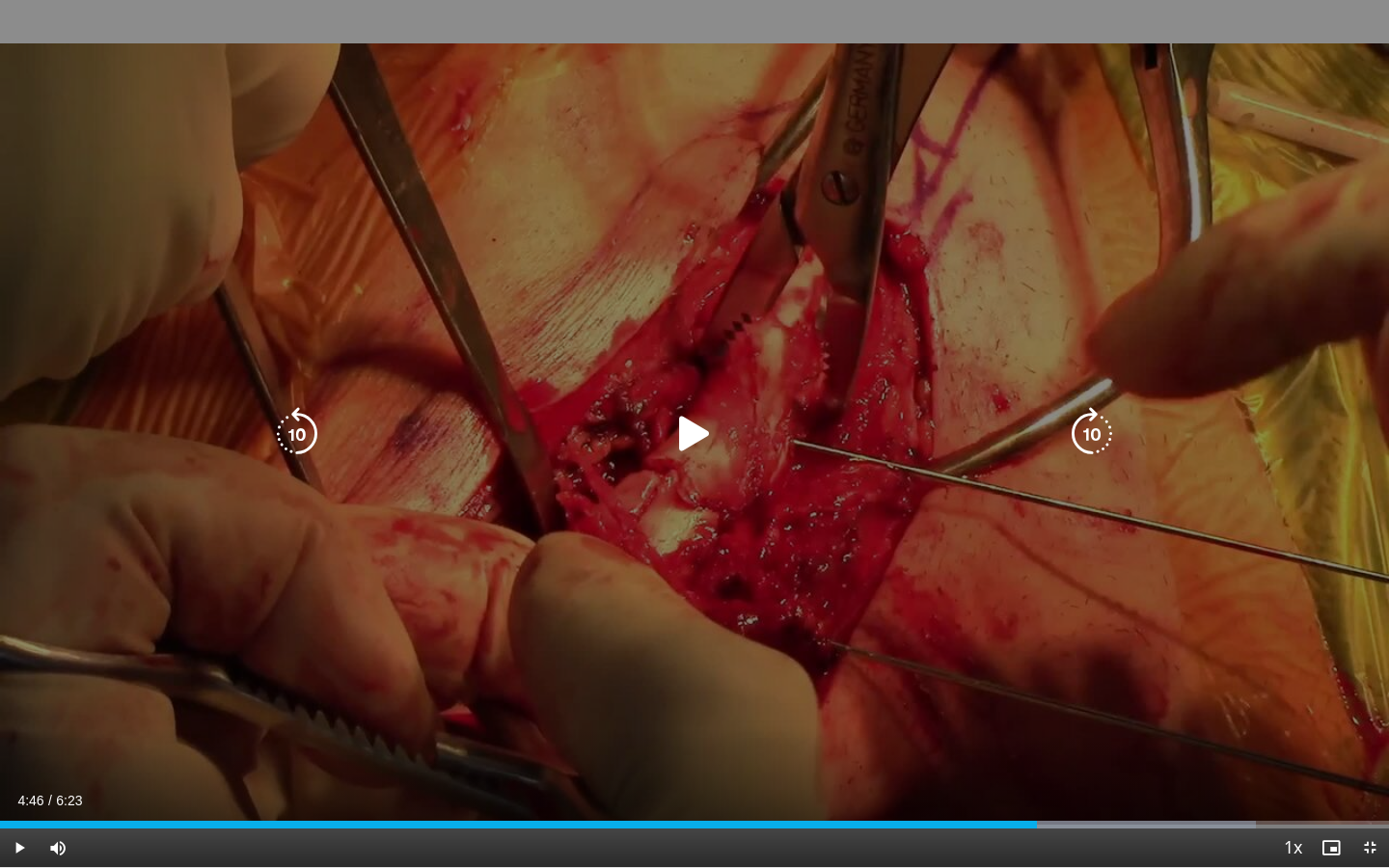 click at bounding box center [694, 434] 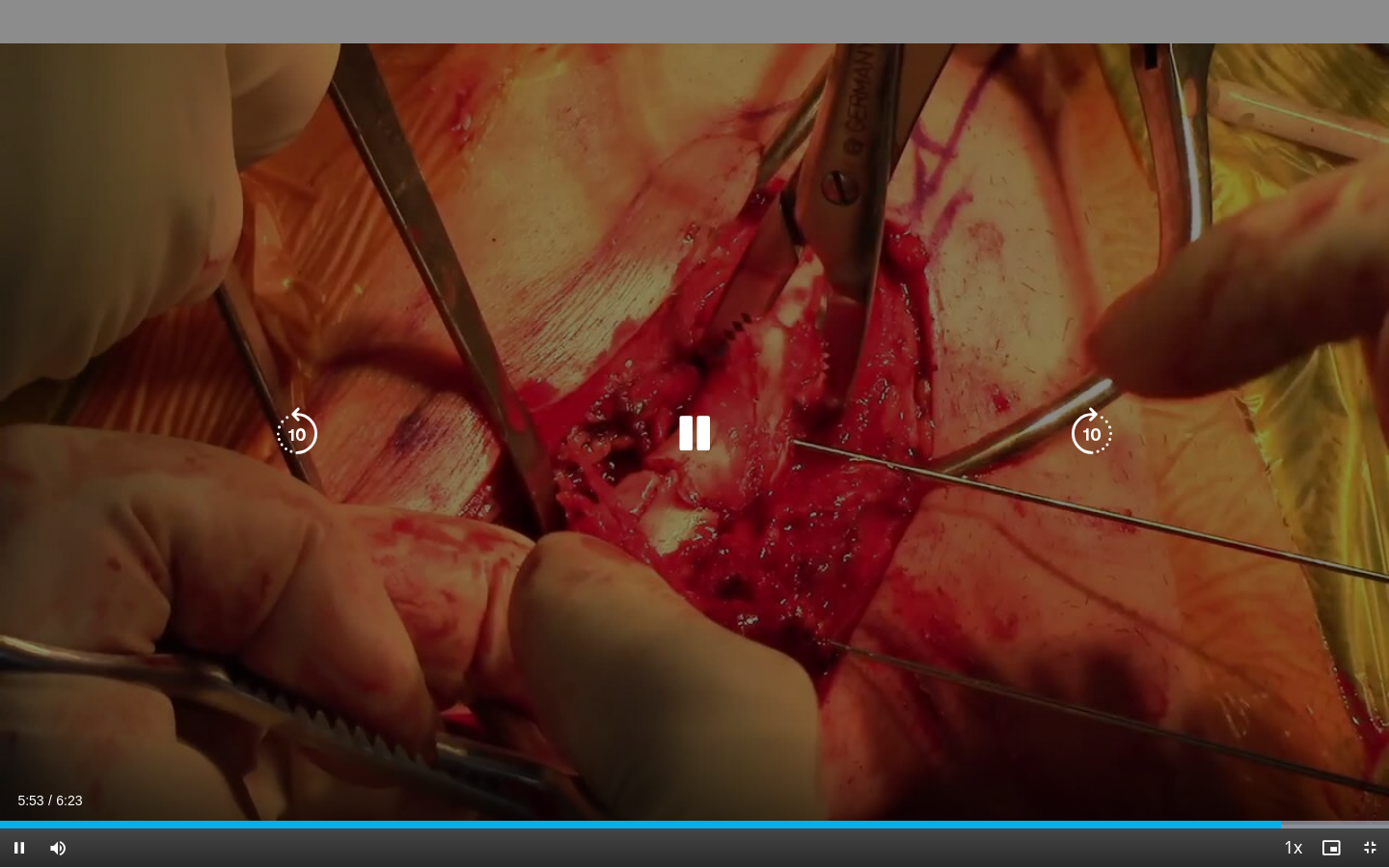 click at bounding box center (694, 434) 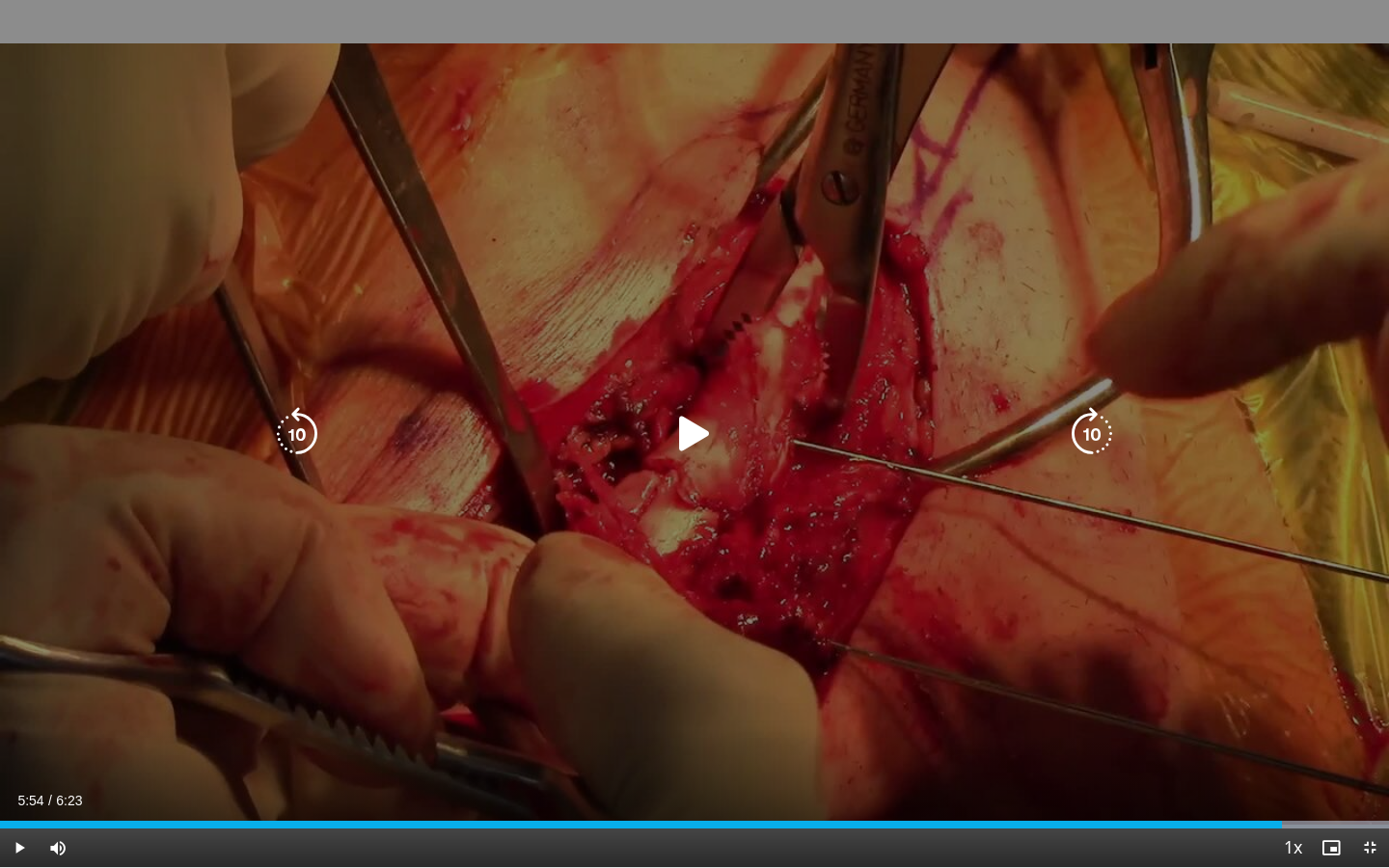 click at bounding box center (694, 434) 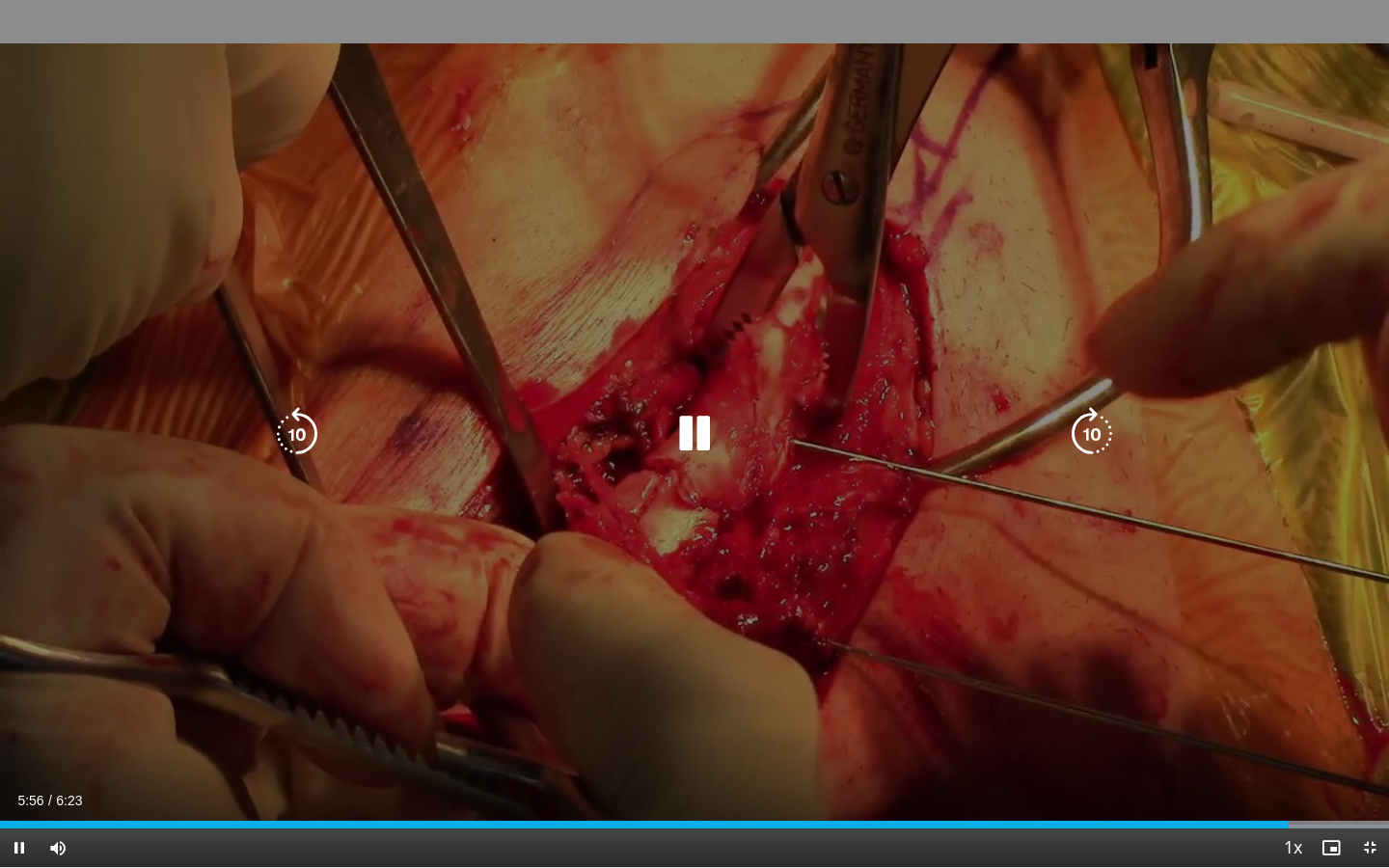 click at bounding box center [297, 434] 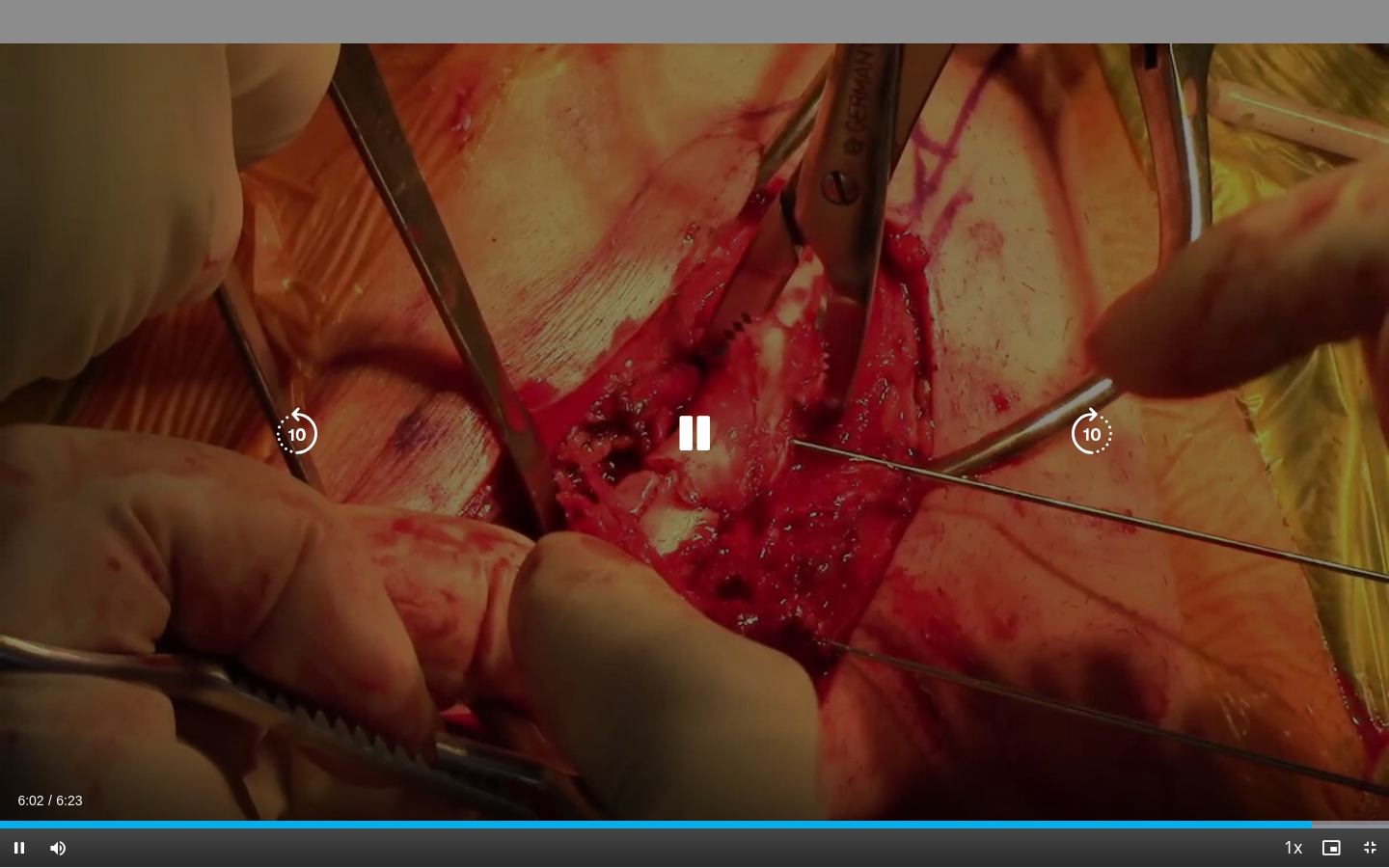 click at bounding box center (297, 434) 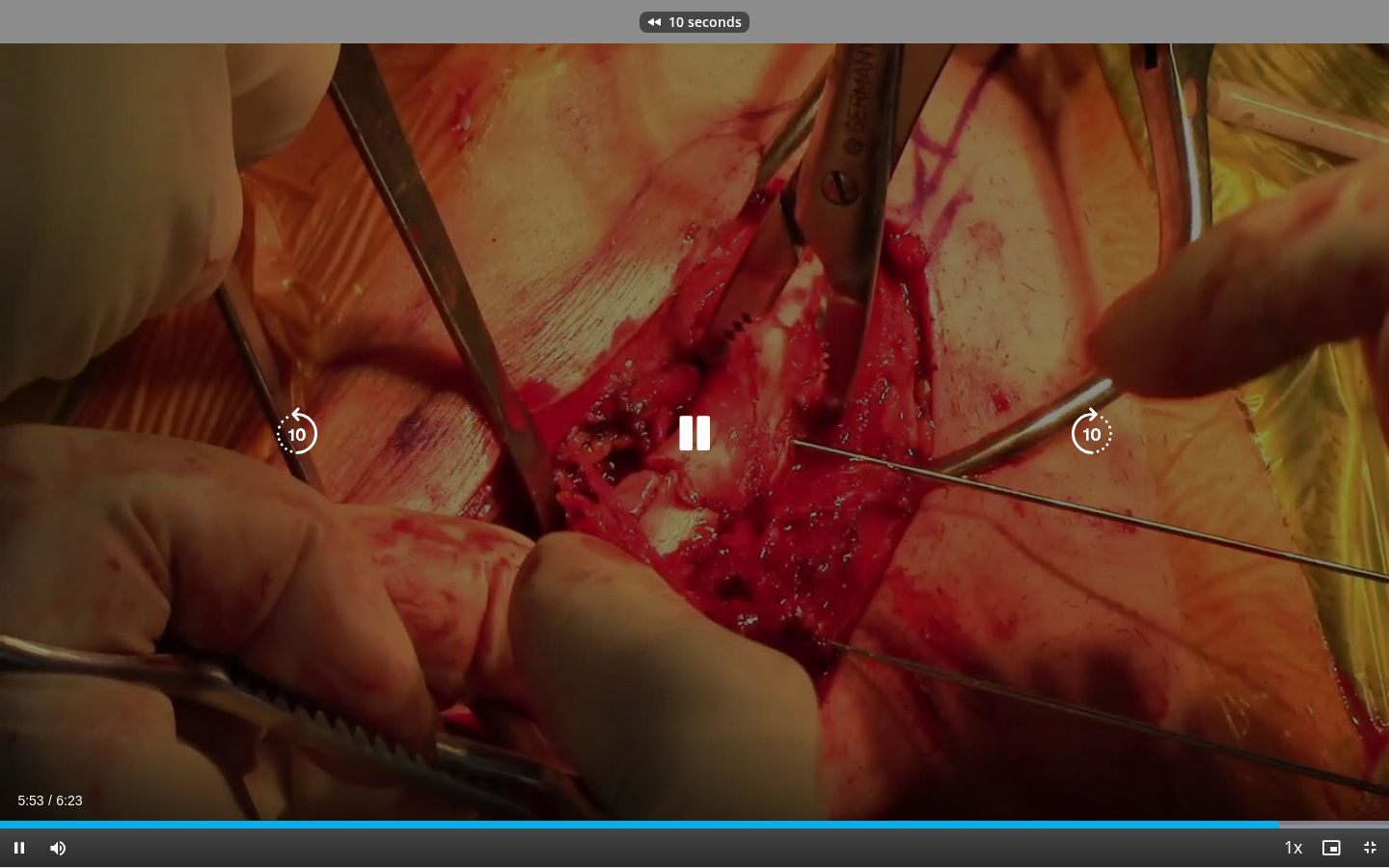 click at bounding box center (694, 434) 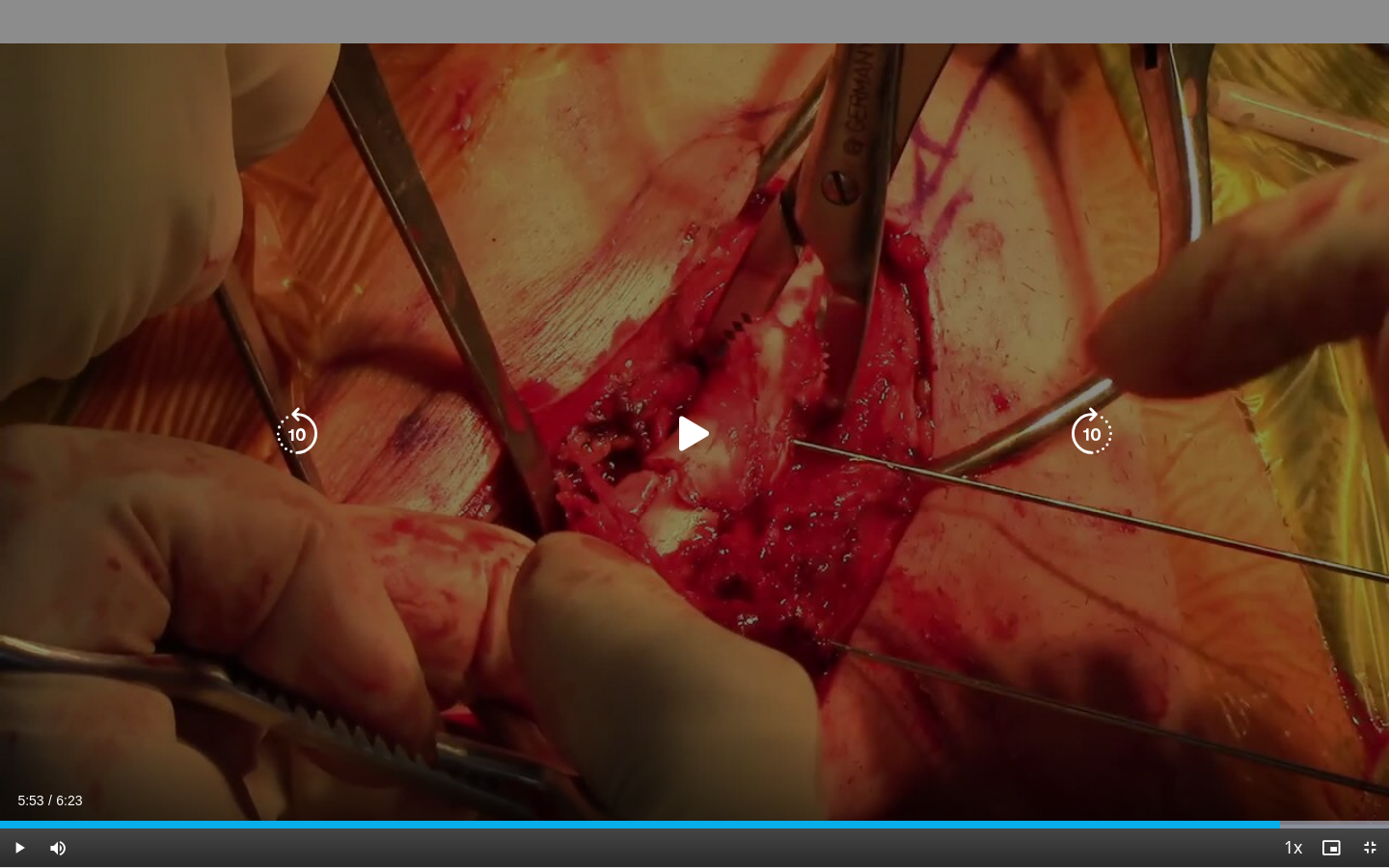 click at bounding box center [694, 434] 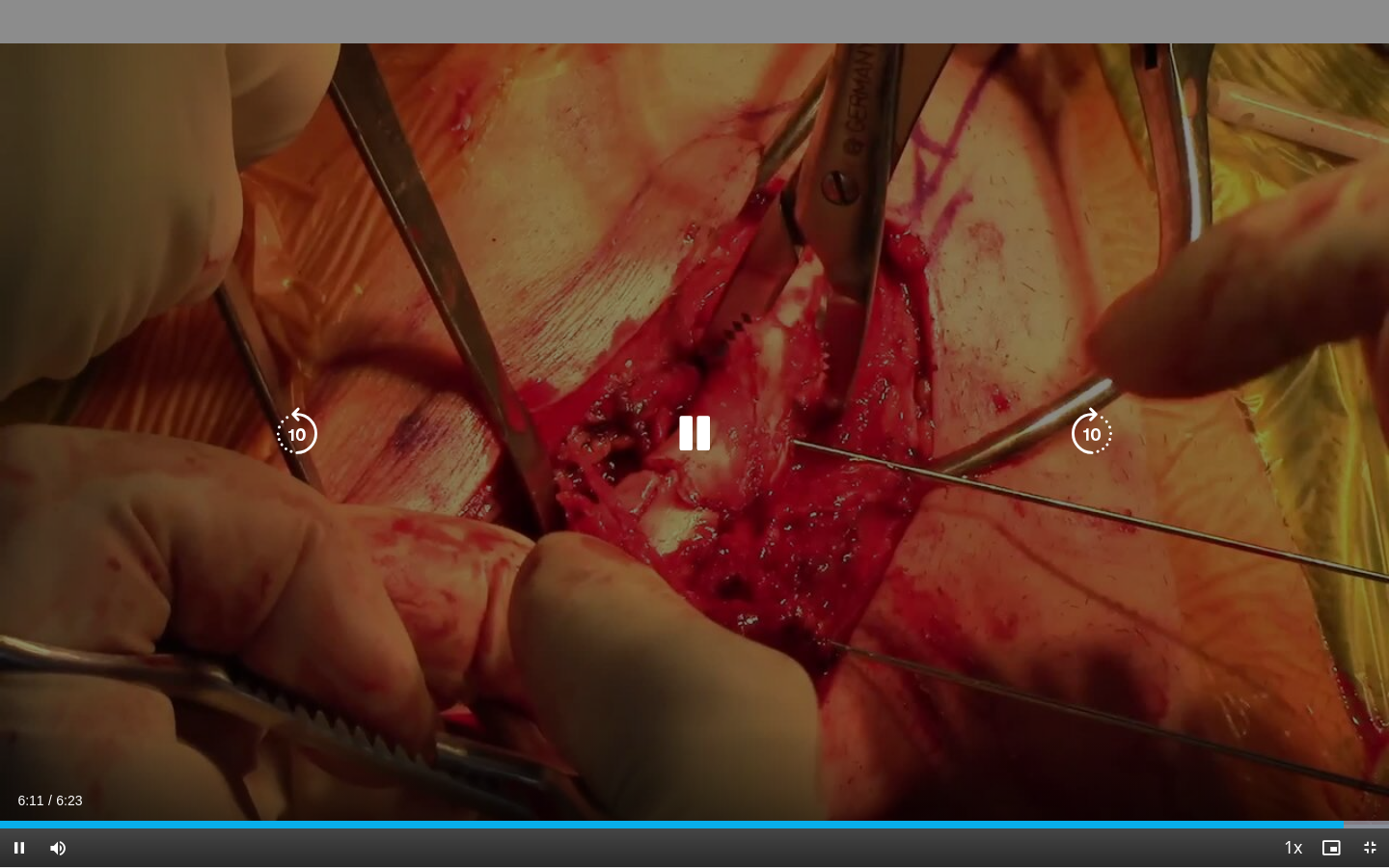 click at bounding box center (694, 434) 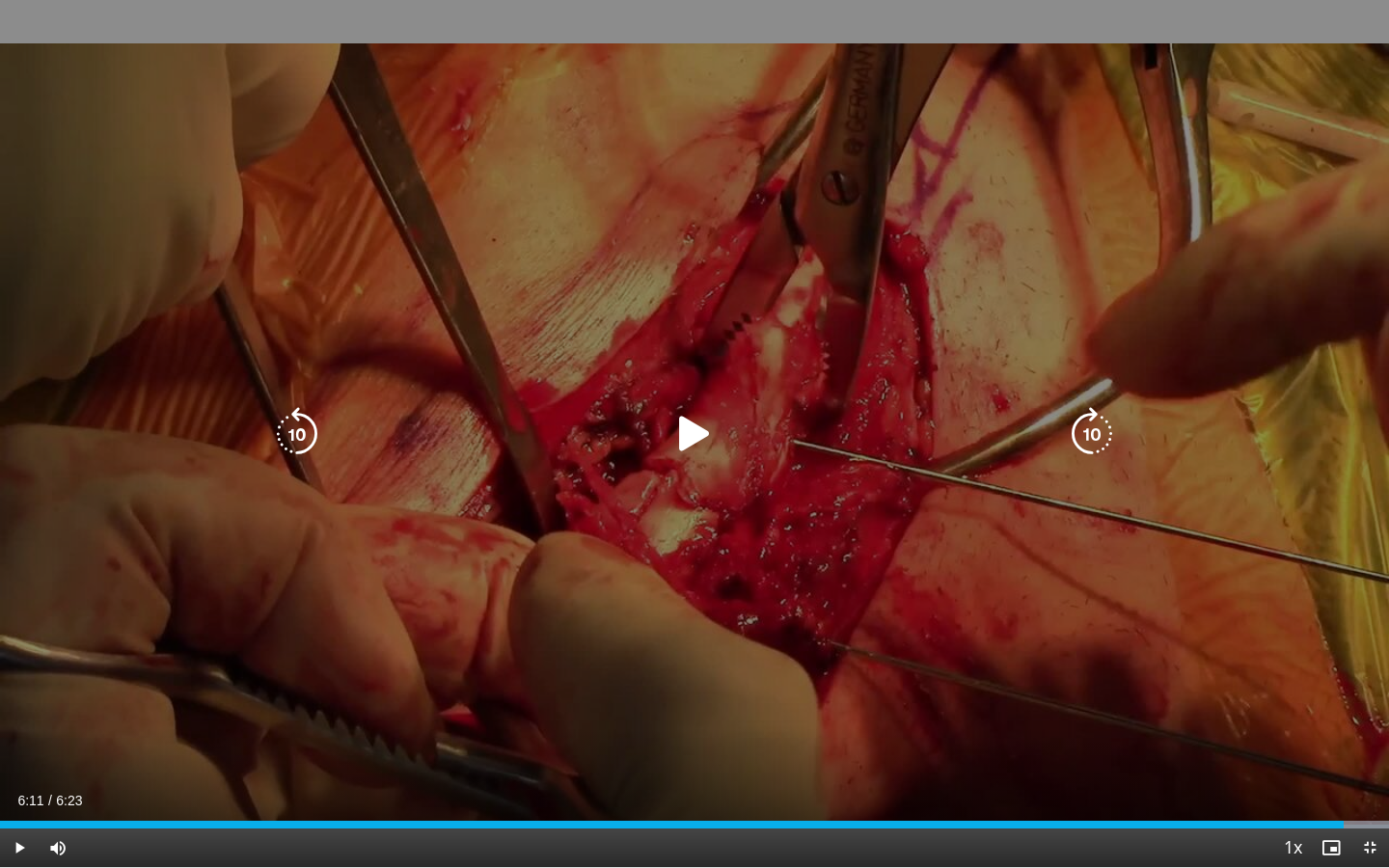 click at bounding box center (694, 434) 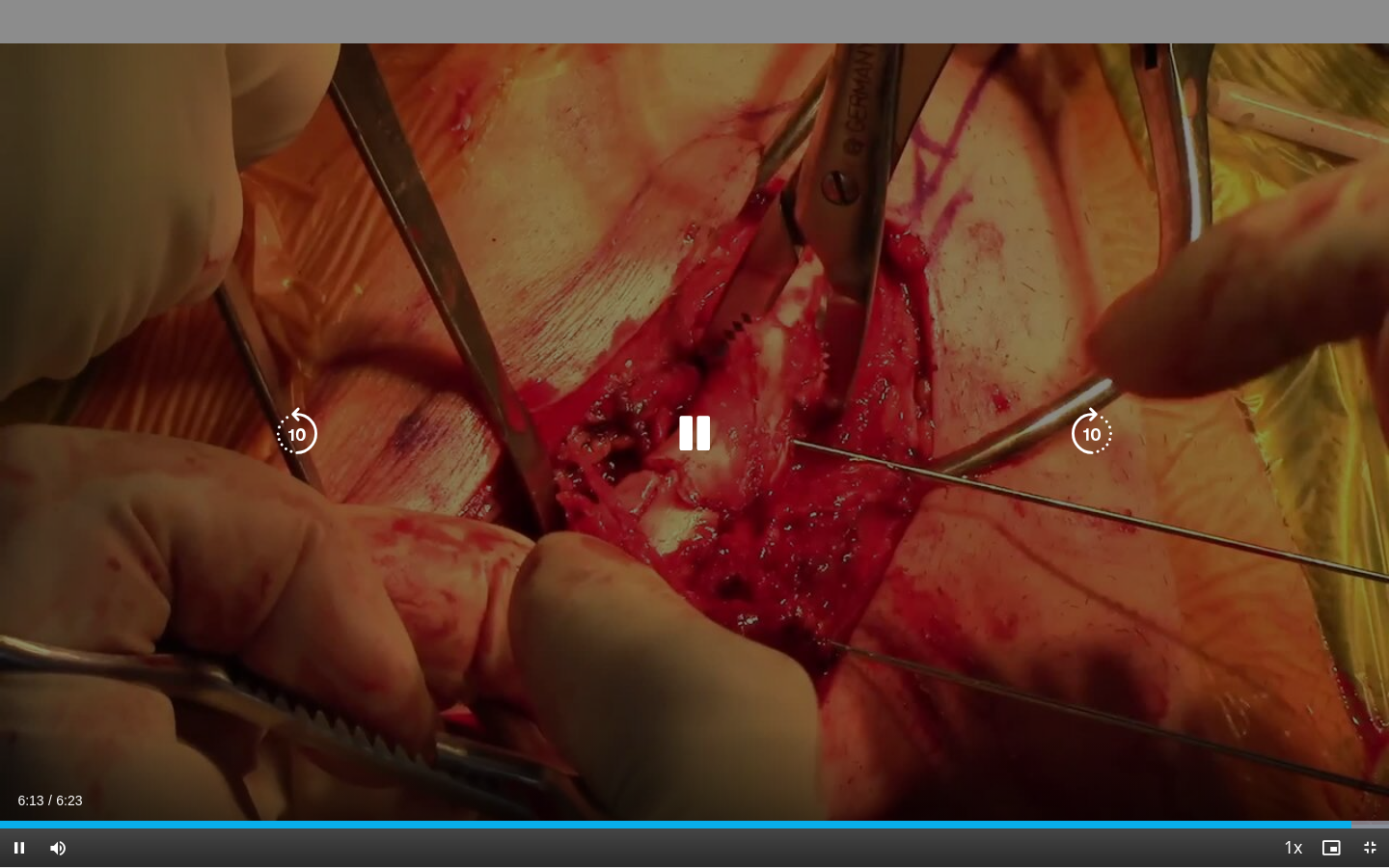 click at bounding box center (694, 434) 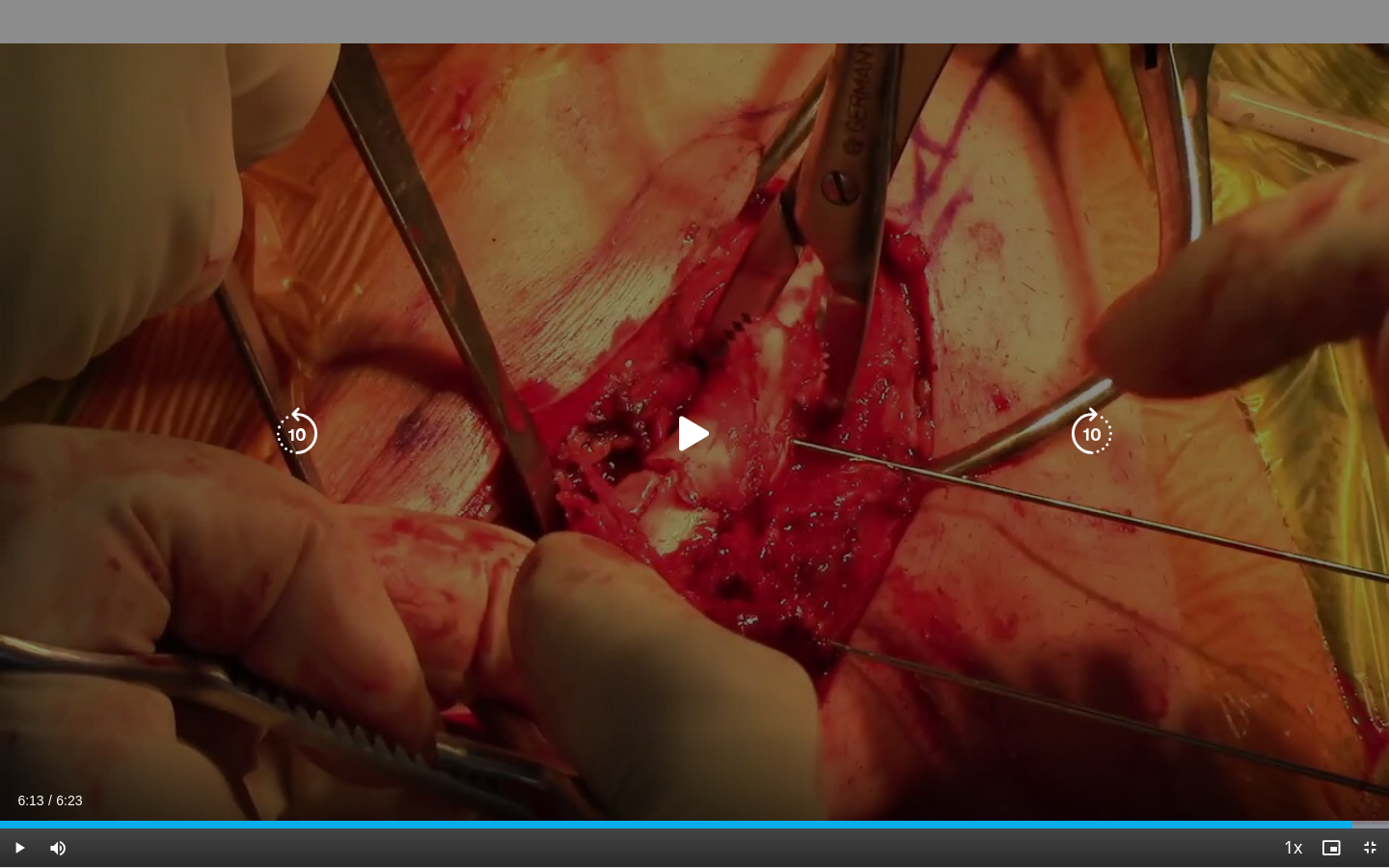 click at bounding box center [694, 434] 